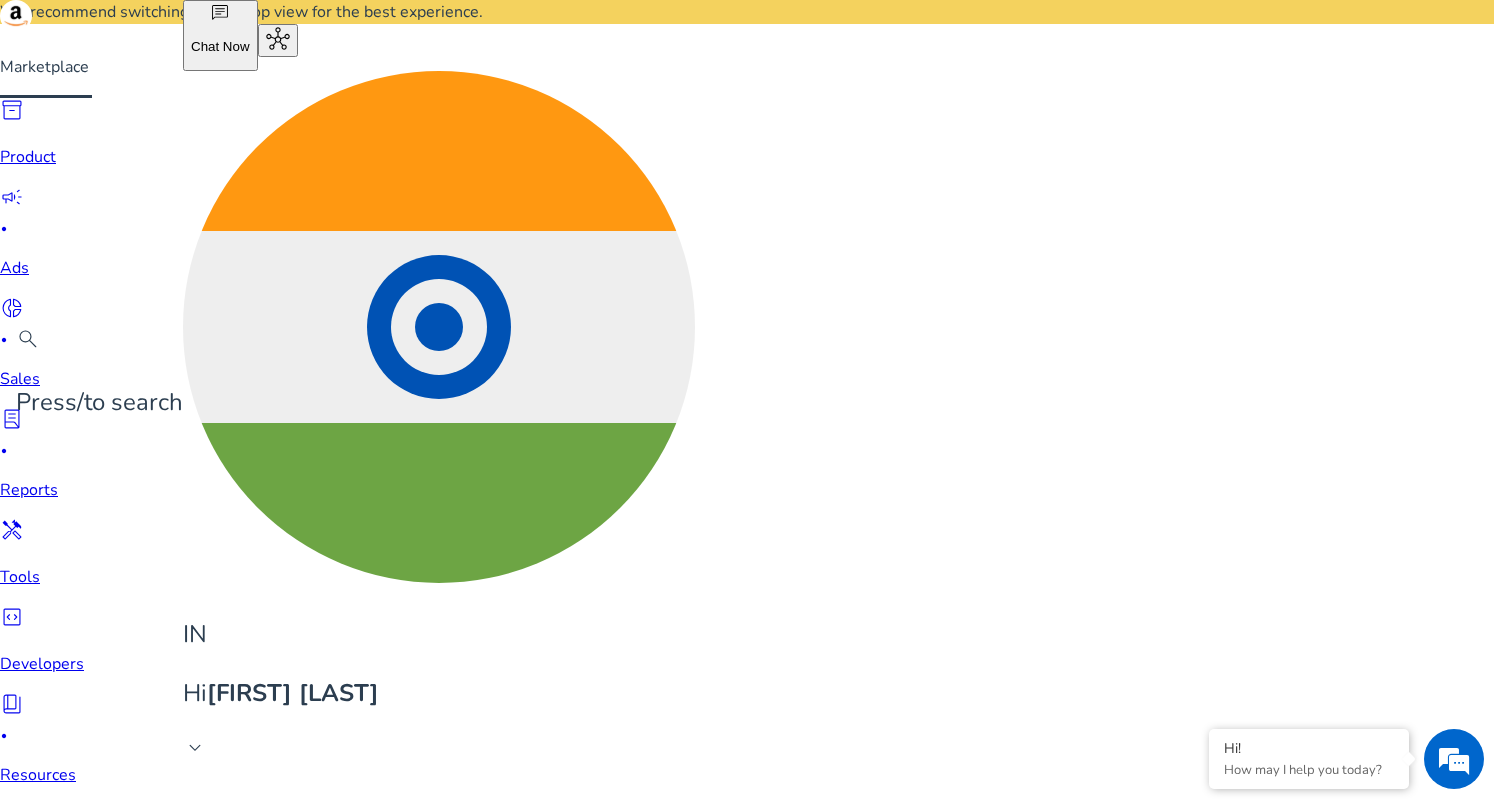 scroll, scrollTop: 0, scrollLeft: 0, axis: both 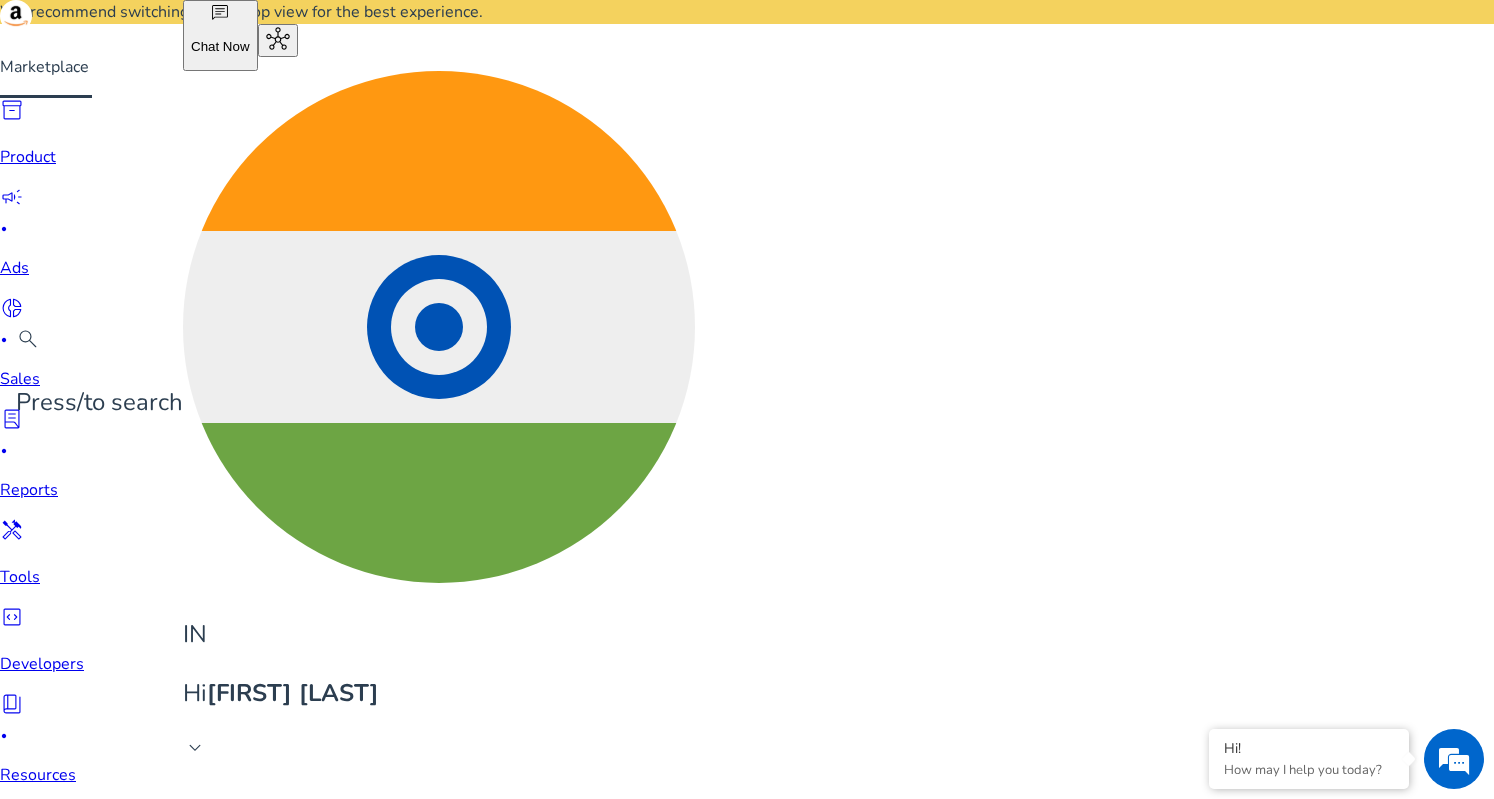 click on "**********" at bounding box center (90, 1373) 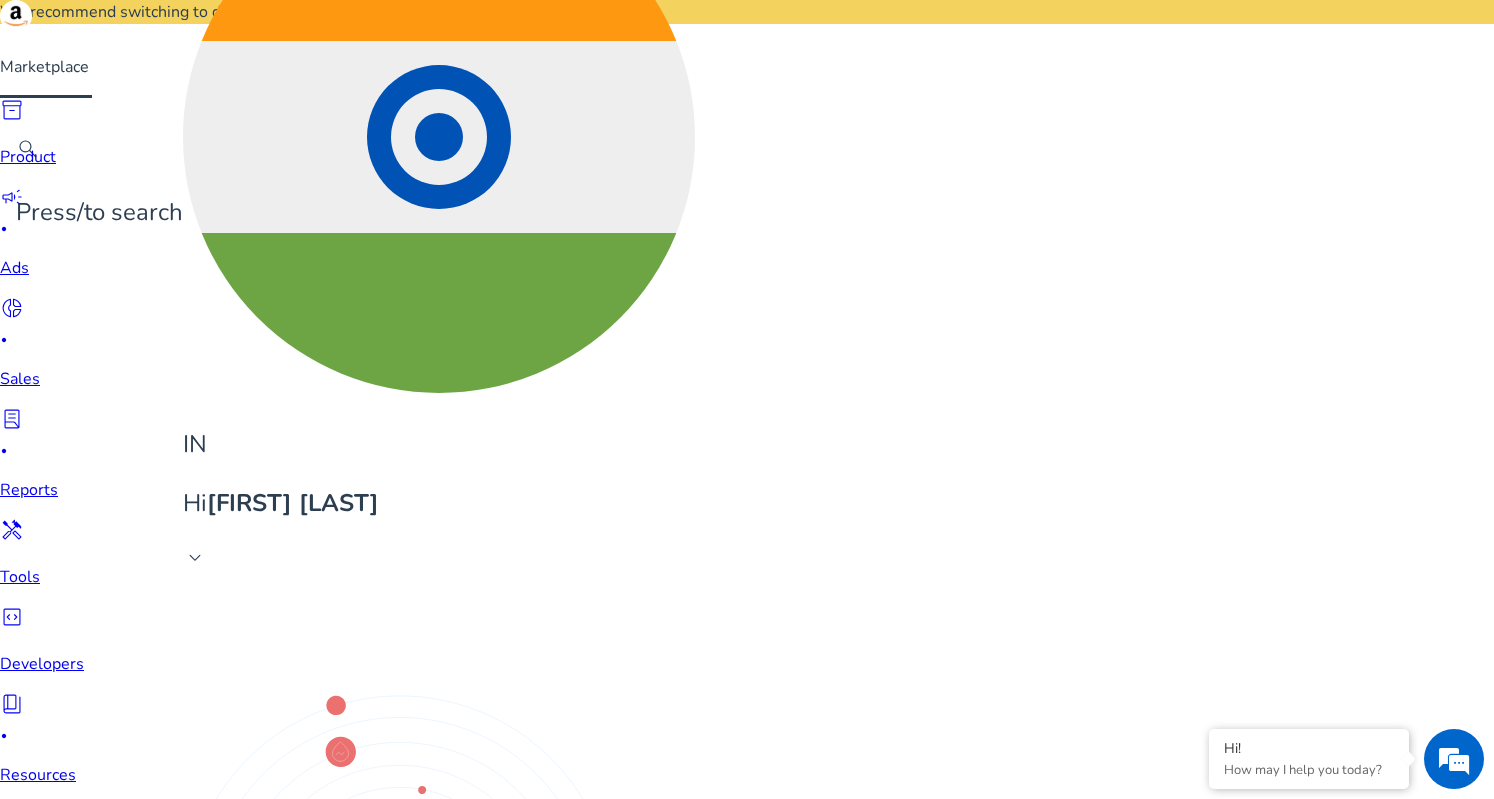 scroll, scrollTop: 238, scrollLeft: 0, axis: vertical 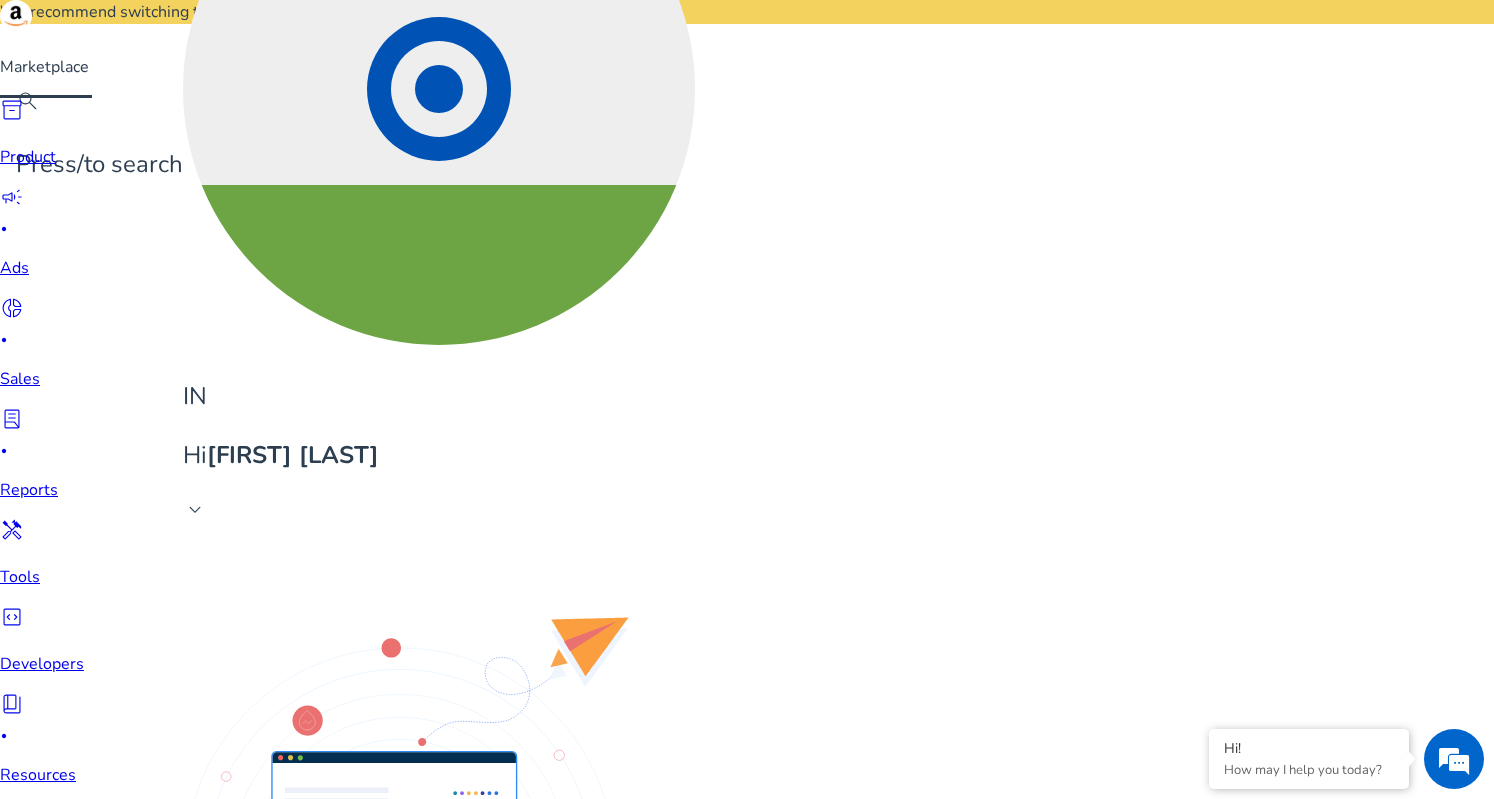 drag, startPoint x: 402, startPoint y: 194, endPoint x: 528, endPoint y: 189, distance: 126.09917 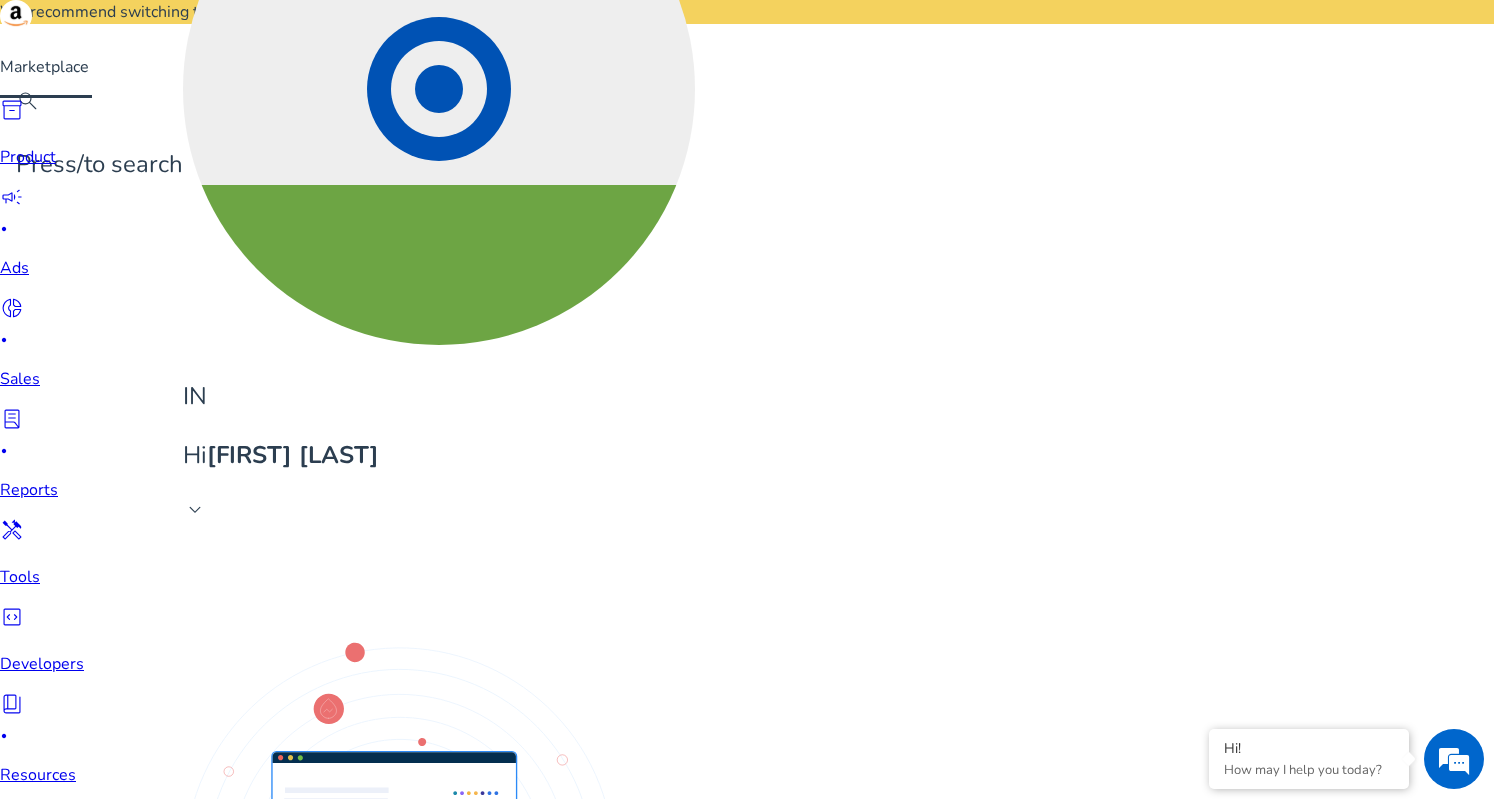 scroll, scrollTop: 100, scrollLeft: 0, axis: vertical 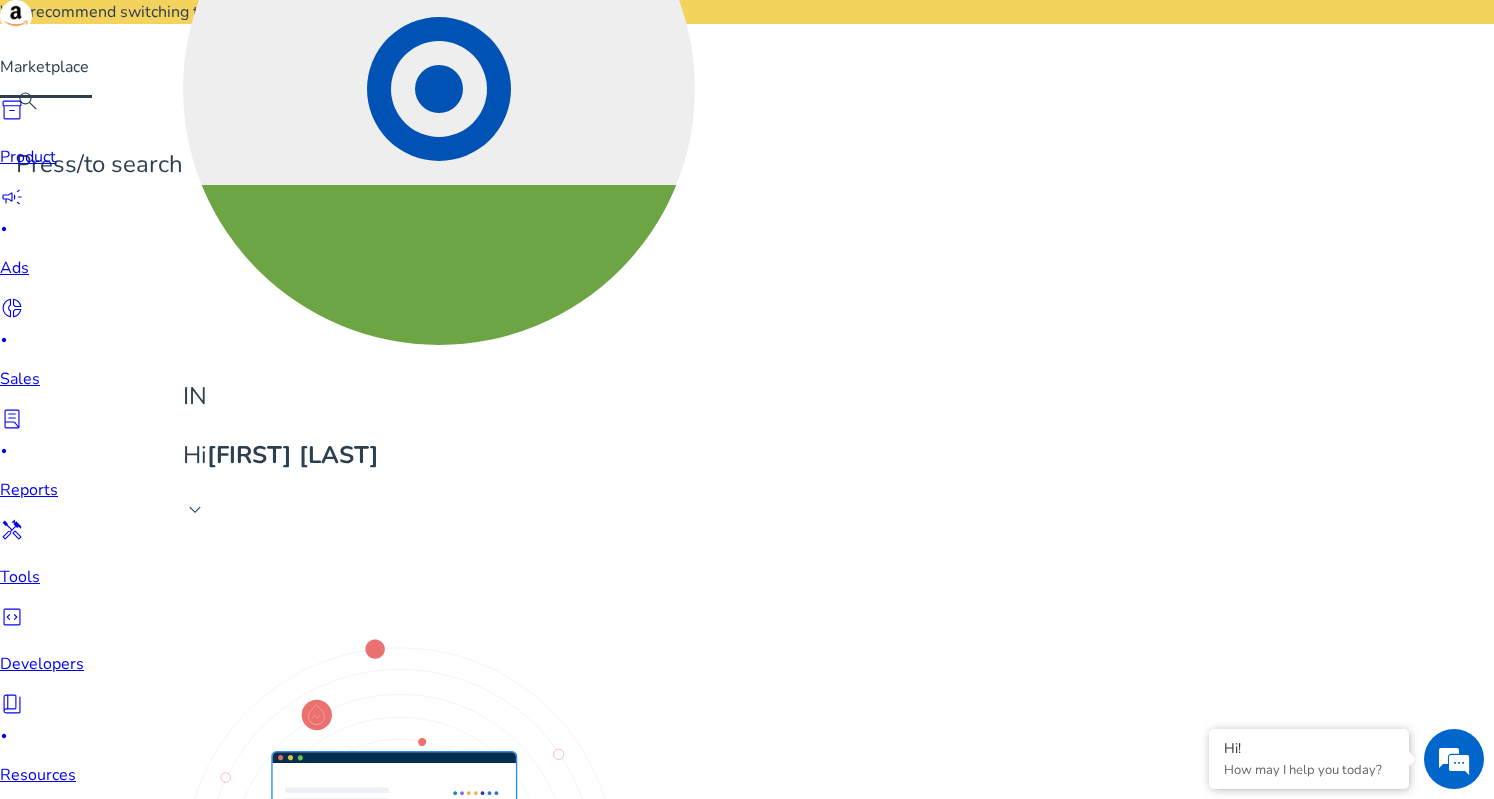 click 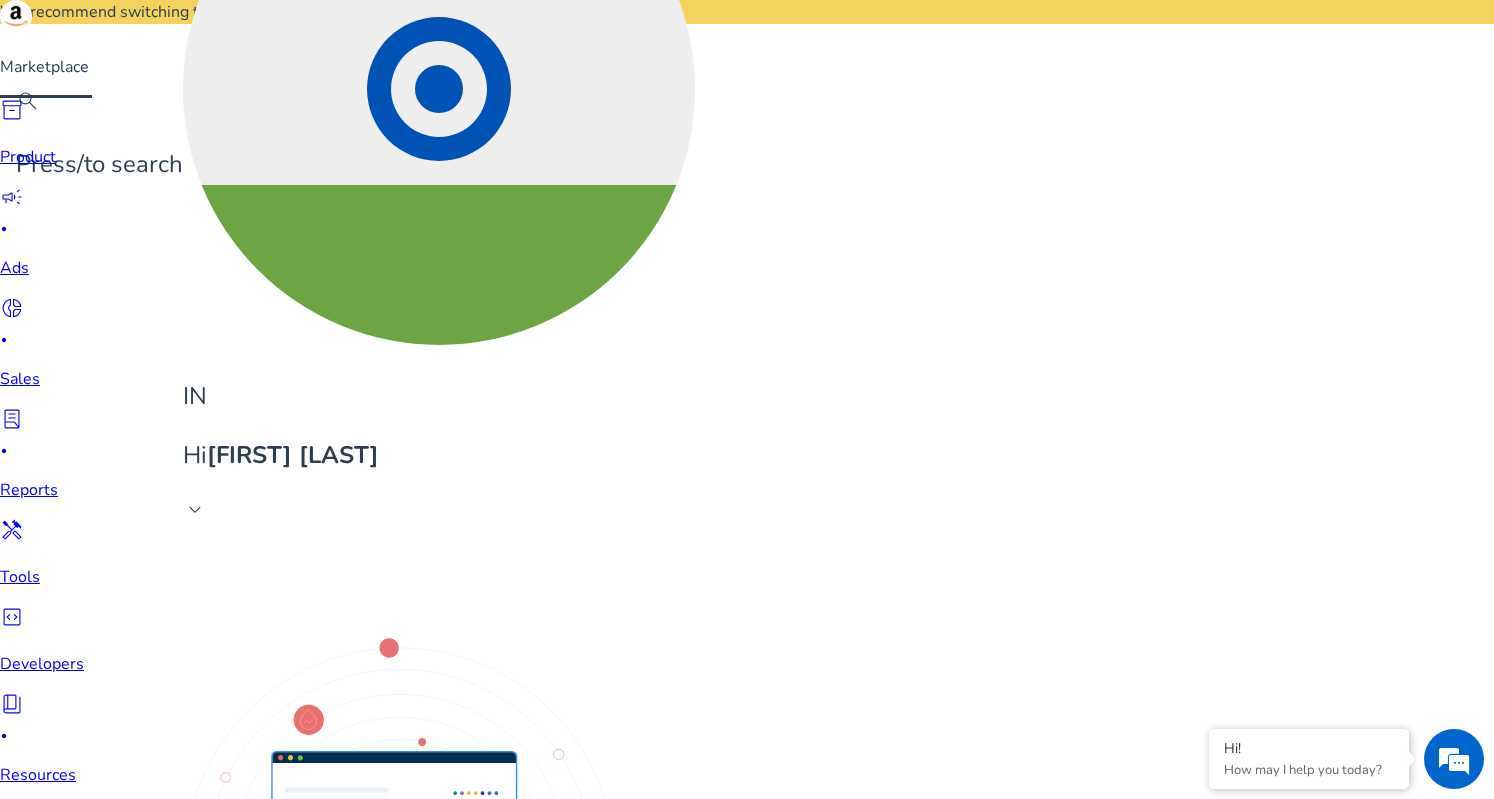 copy on "necklaces for women stylish" 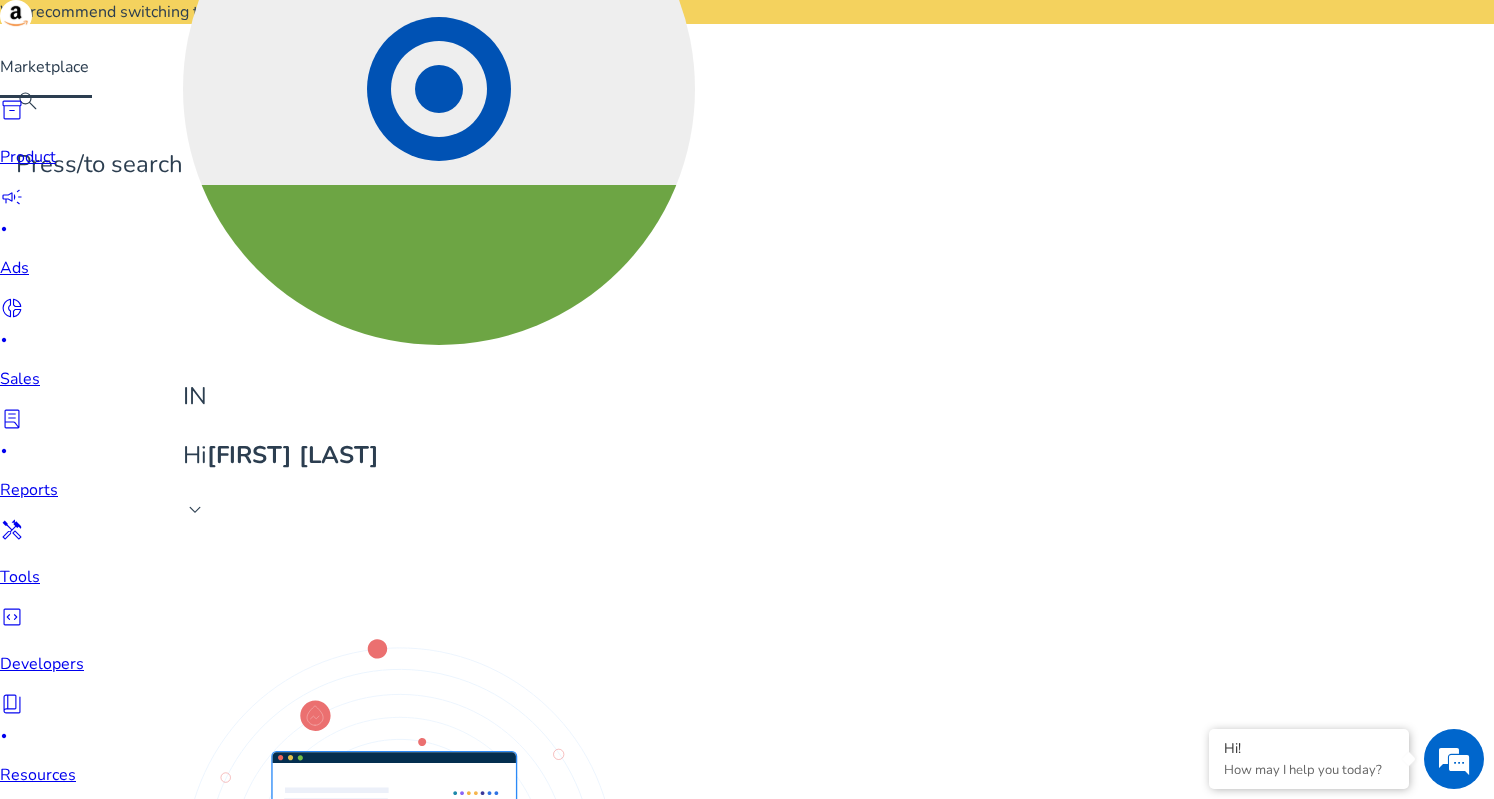 drag, startPoint x: 172, startPoint y: 641, endPoint x: 358, endPoint y: 635, distance: 186.09676 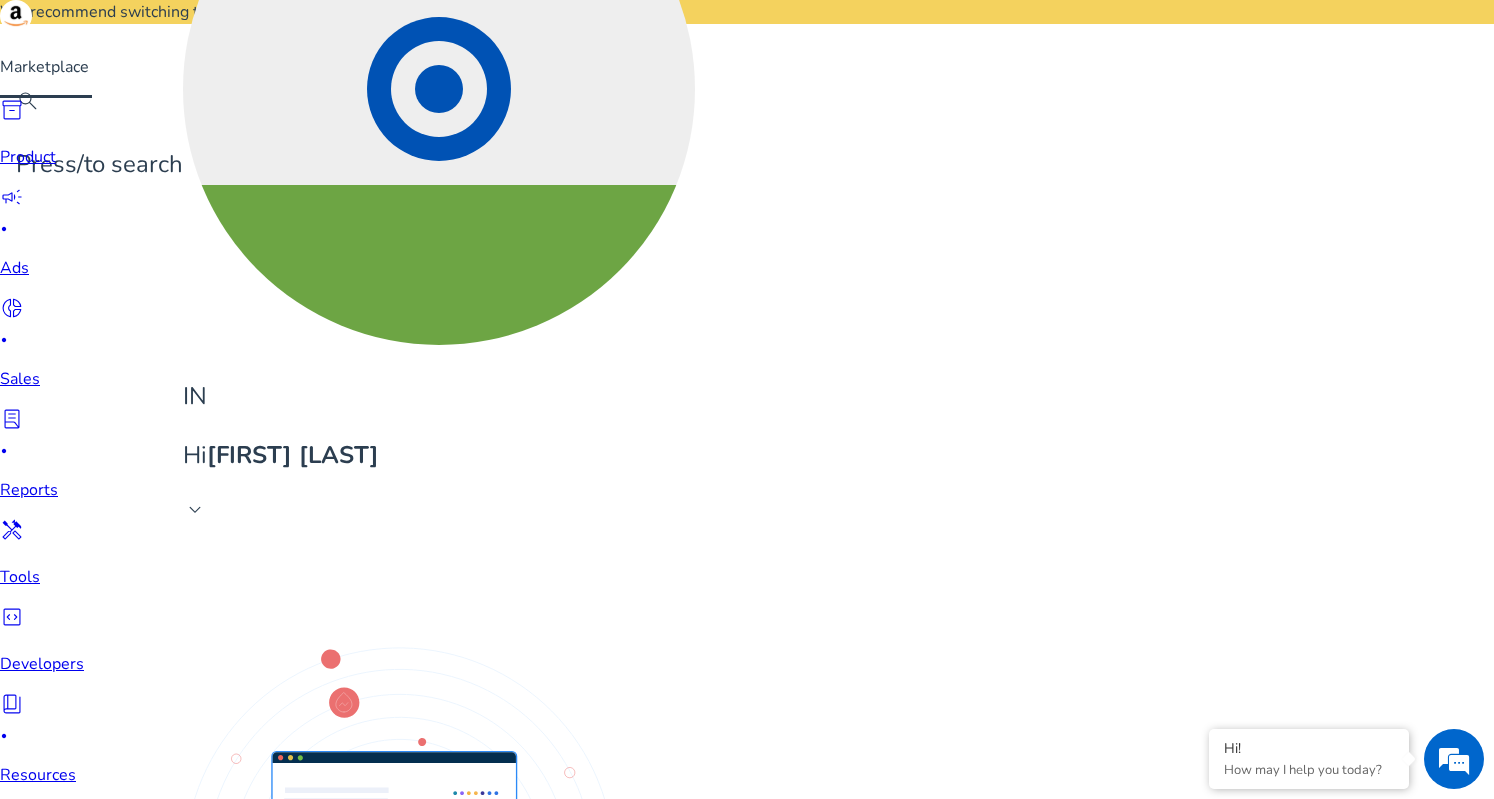 scroll, scrollTop: 400, scrollLeft: 0, axis: vertical 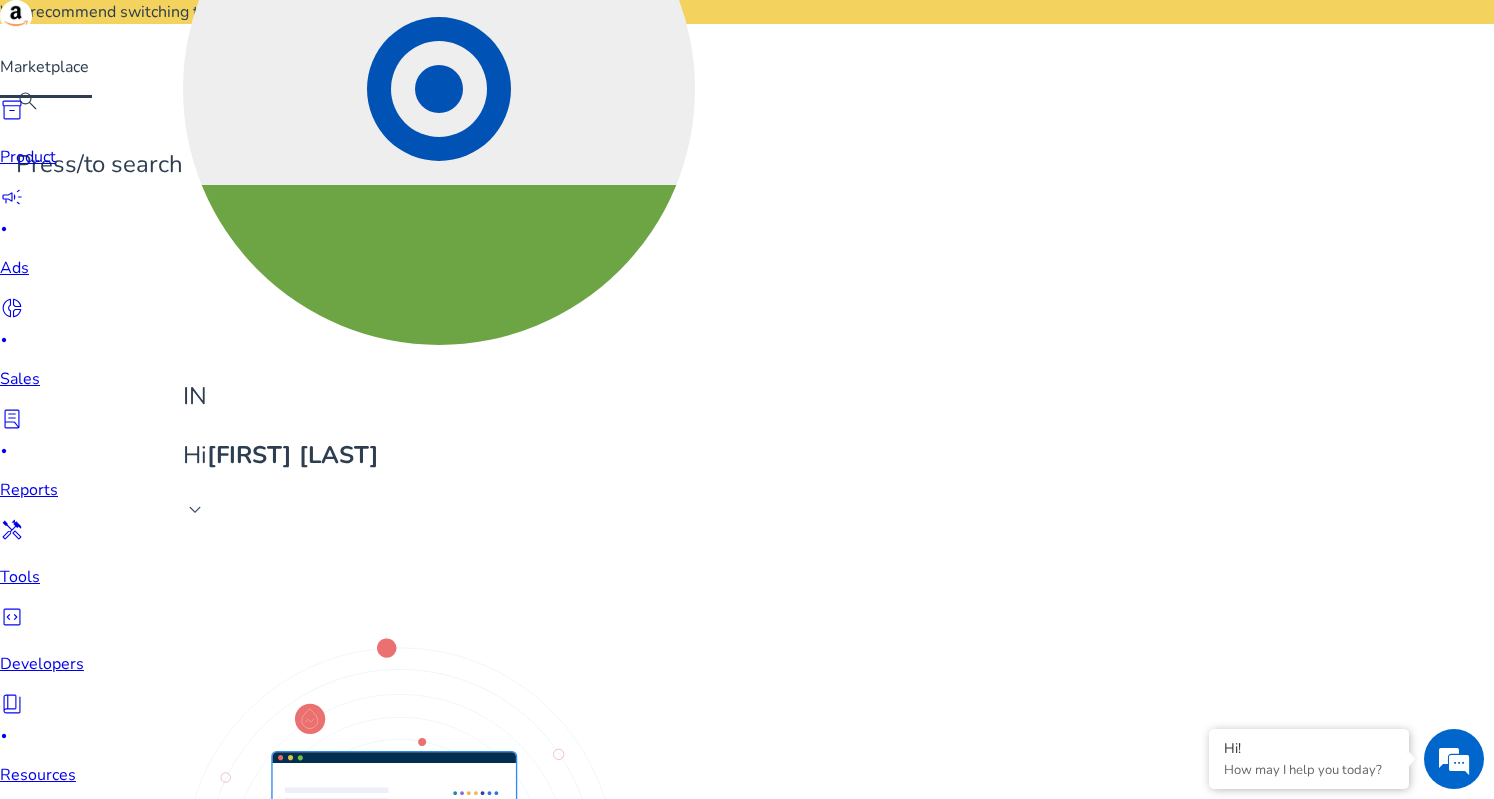 copy on "necklaces for girls" 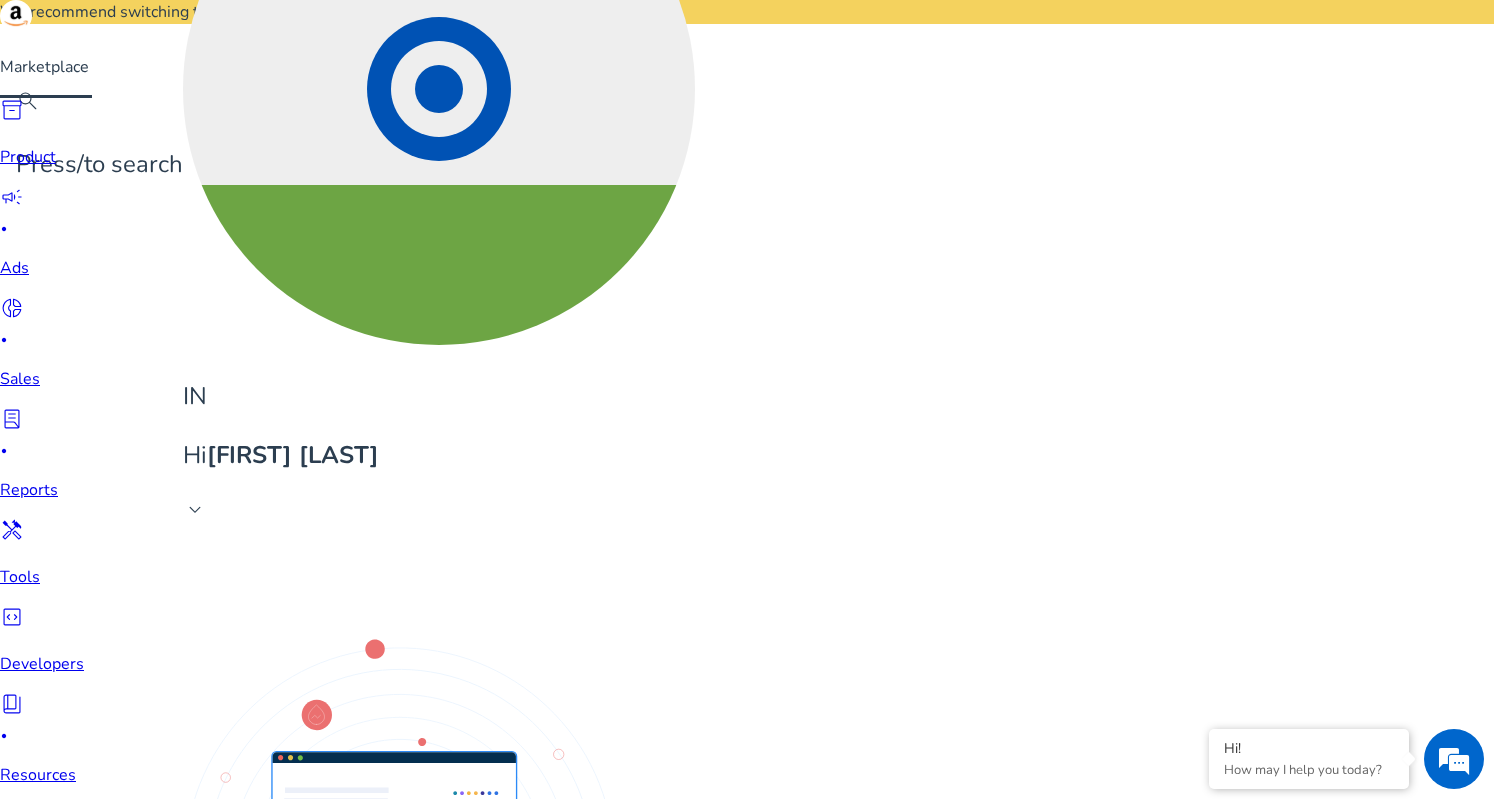drag, startPoint x: 178, startPoint y: 588, endPoint x: 298, endPoint y: 592, distance: 120.06665 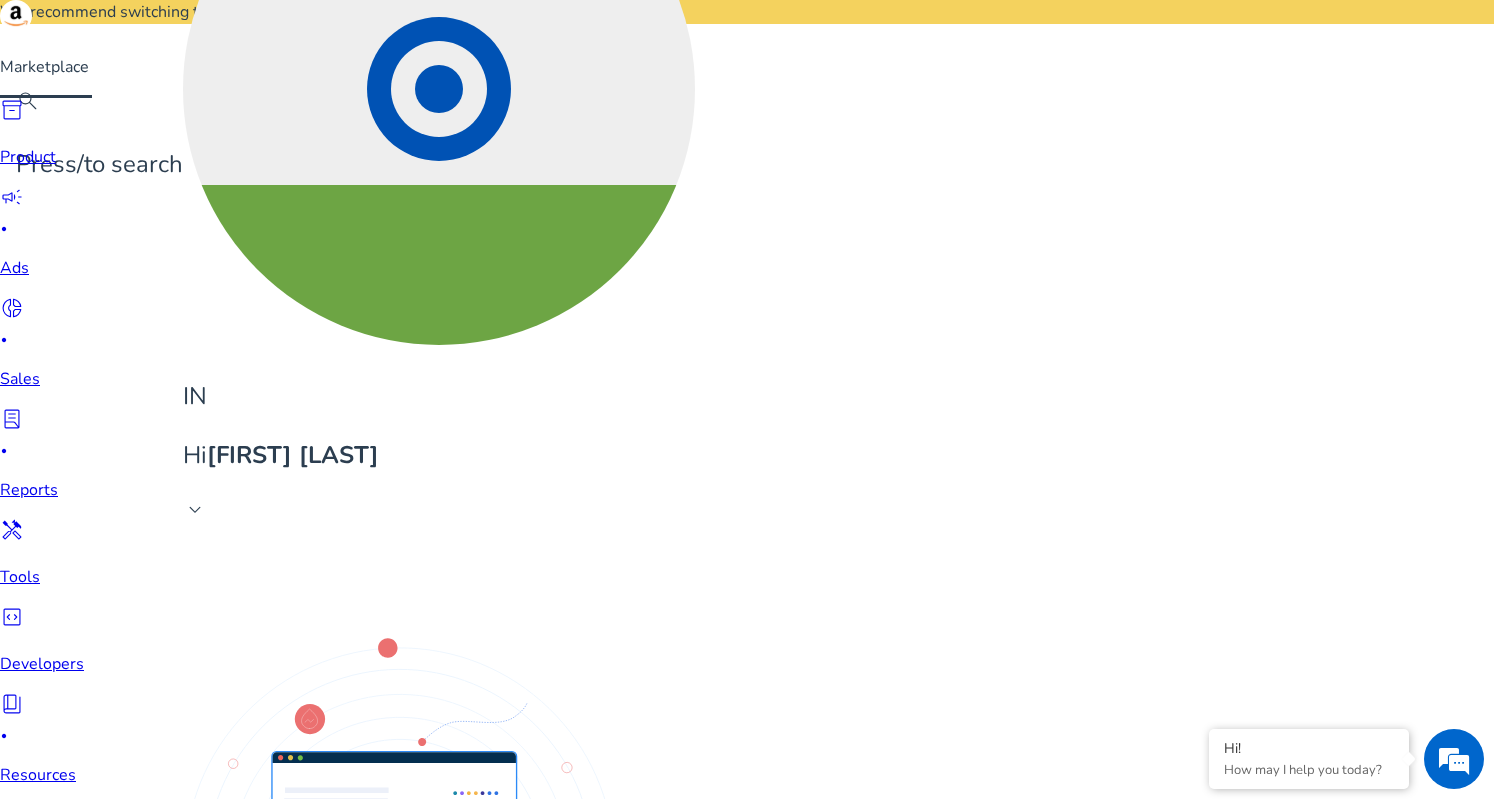 click on ".st0{fill:#2c8af8}" 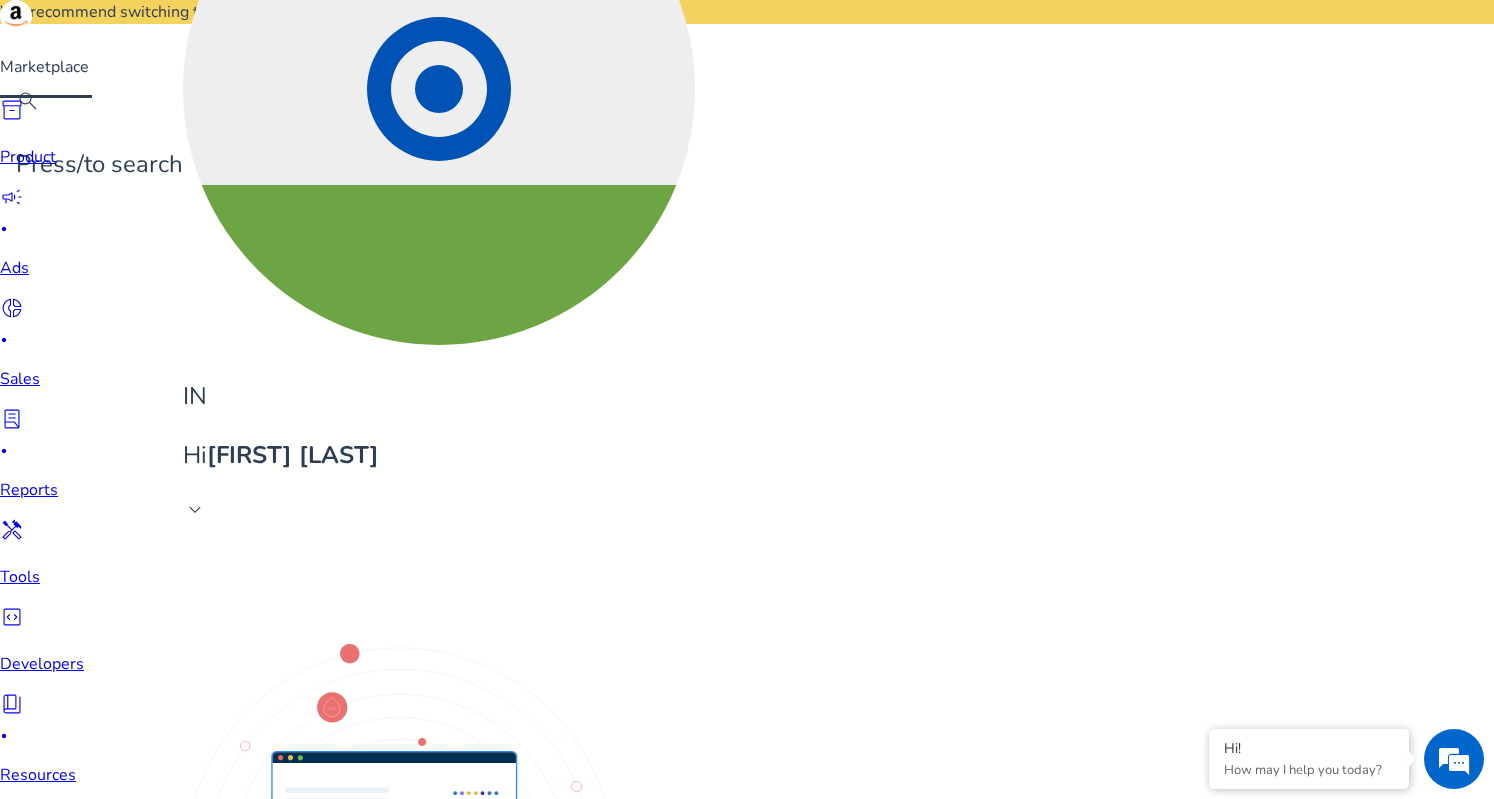 copy on "chain for women stylish" 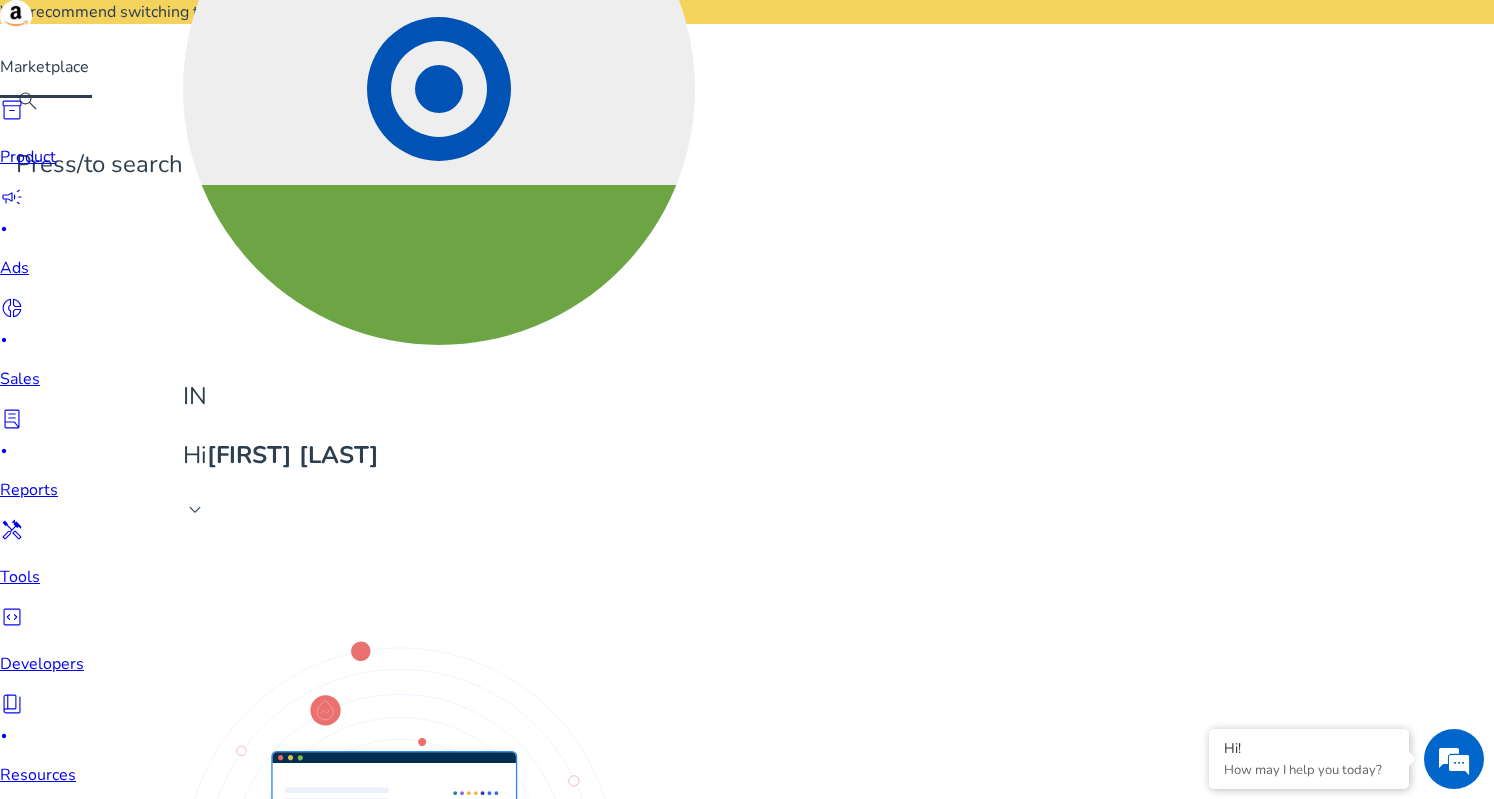 drag, startPoint x: 176, startPoint y: 685, endPoint x: 326, endPoint y: 693, distance: 150.21318 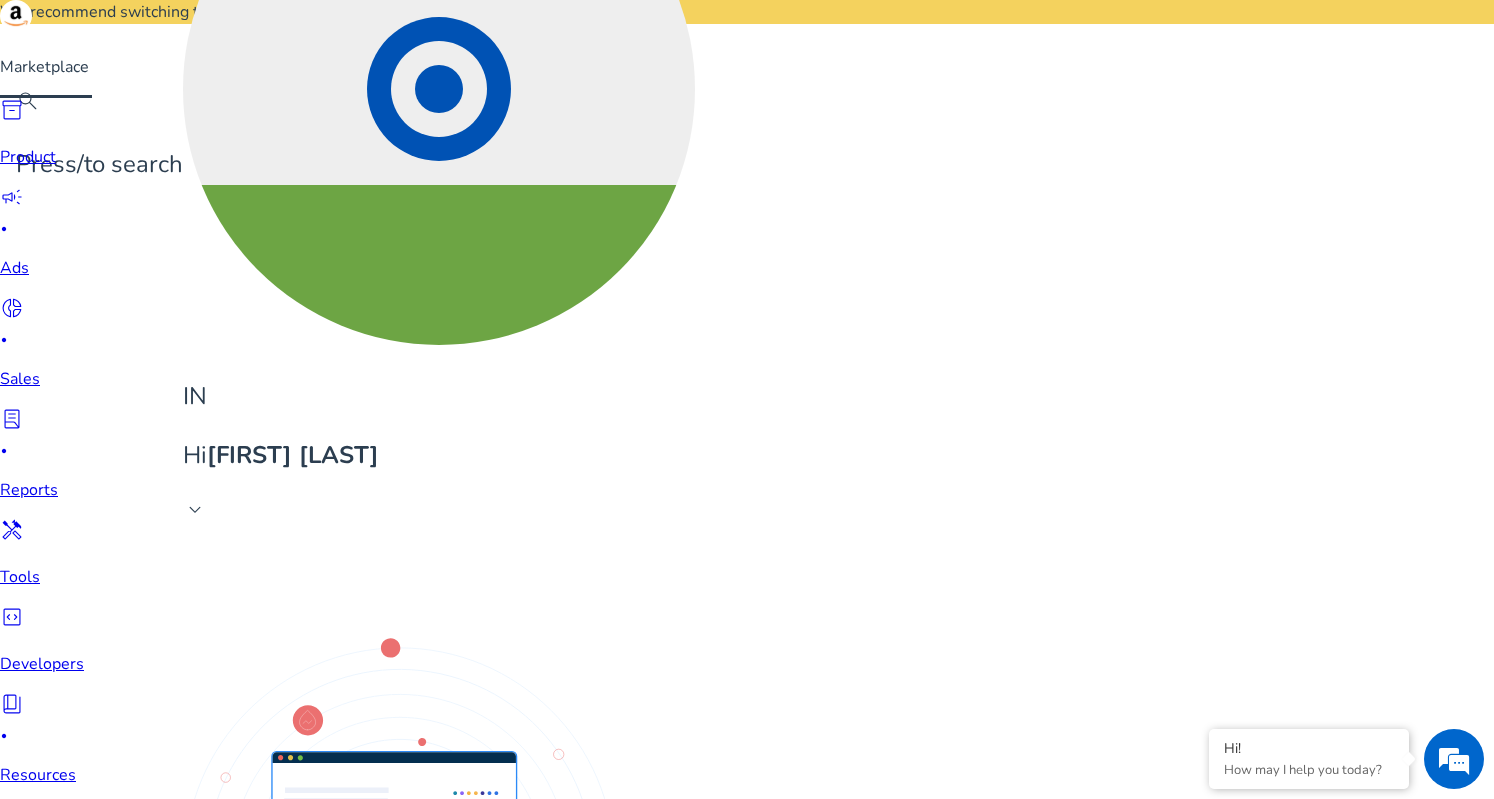 scroll, scrollTop: 1100, scrollLeft: 0, axis: vertical 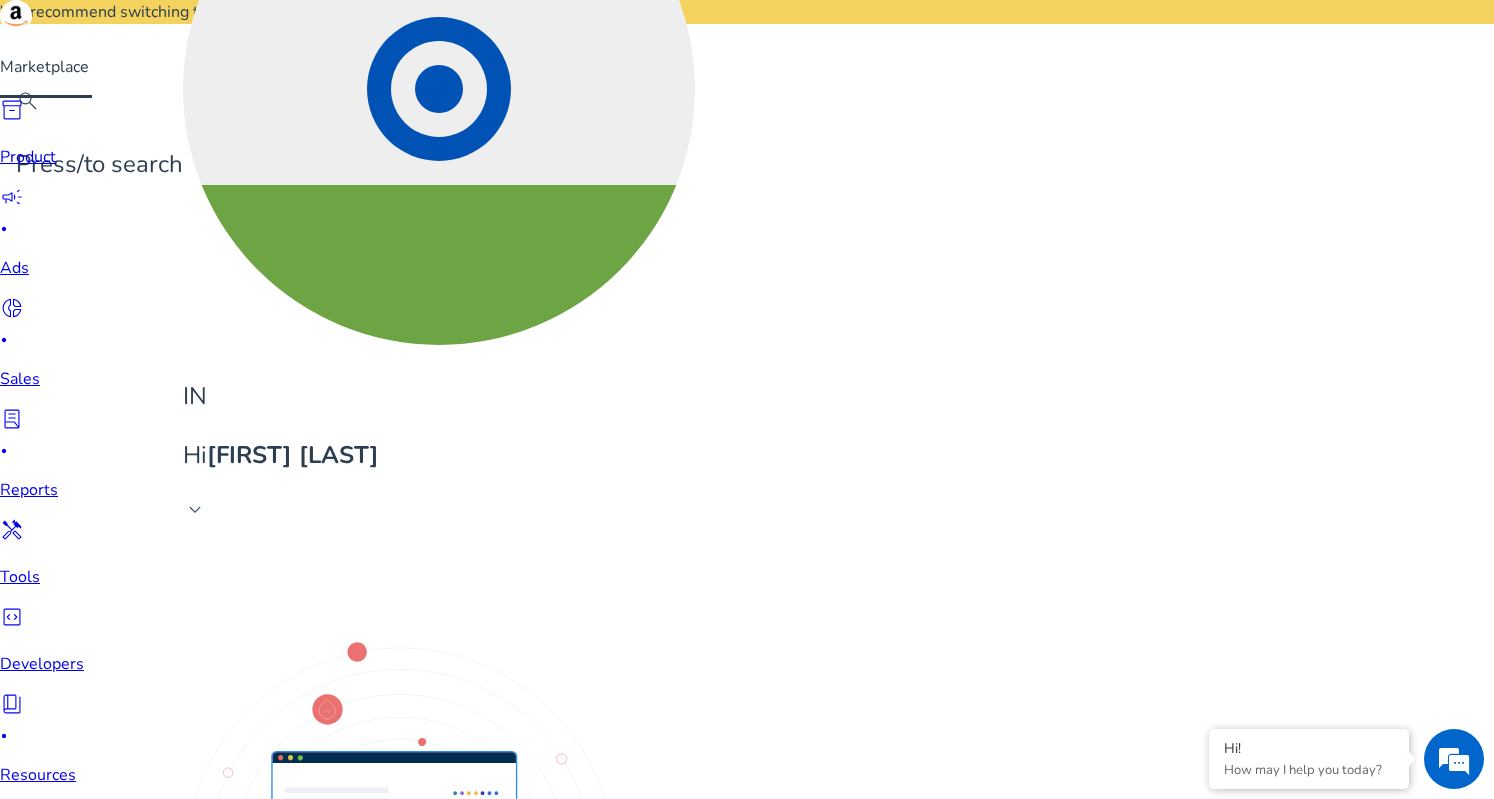 click on ".st0{fill:#2c8af8}" 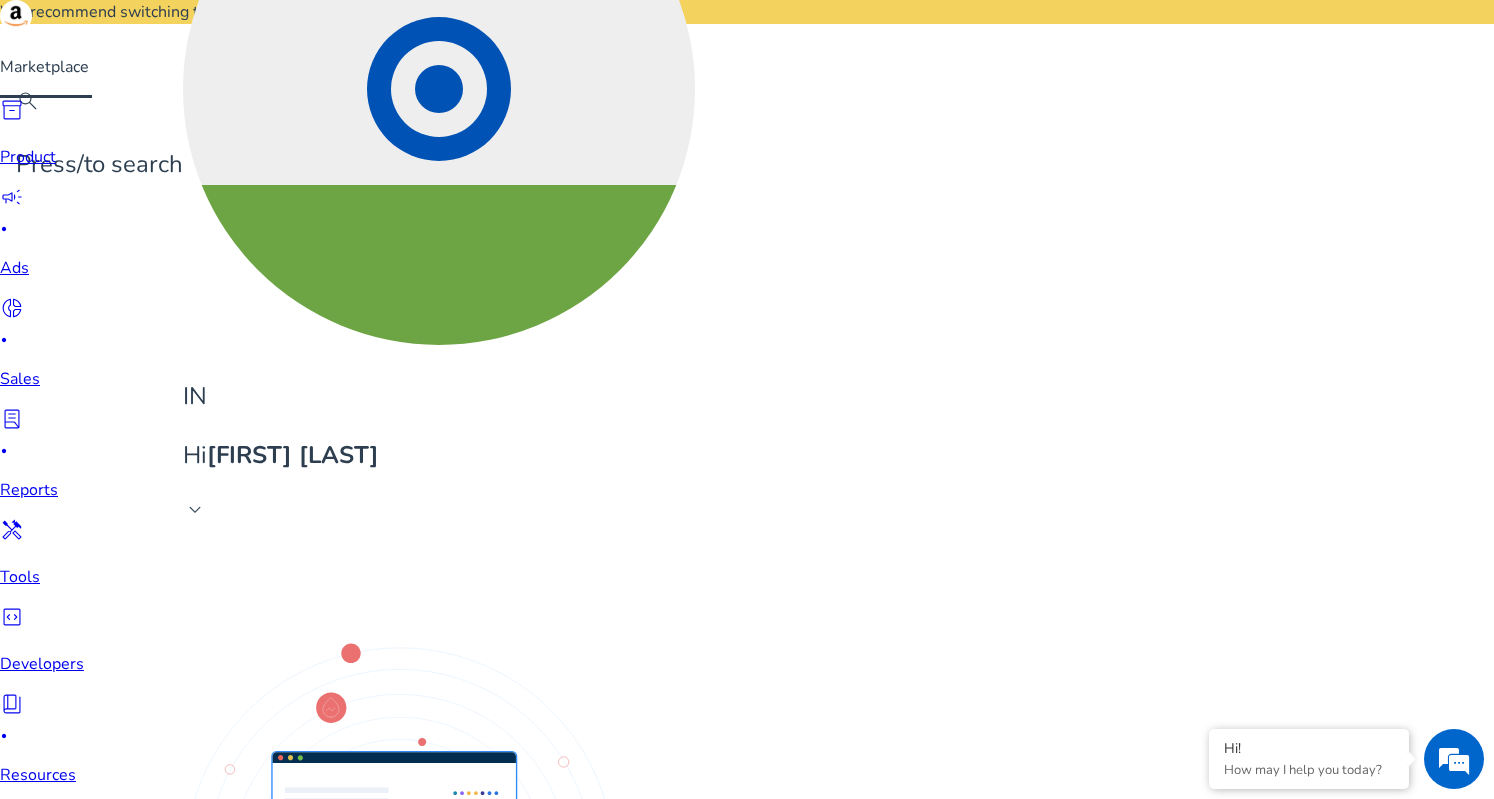 copy on "chain pendant for women" 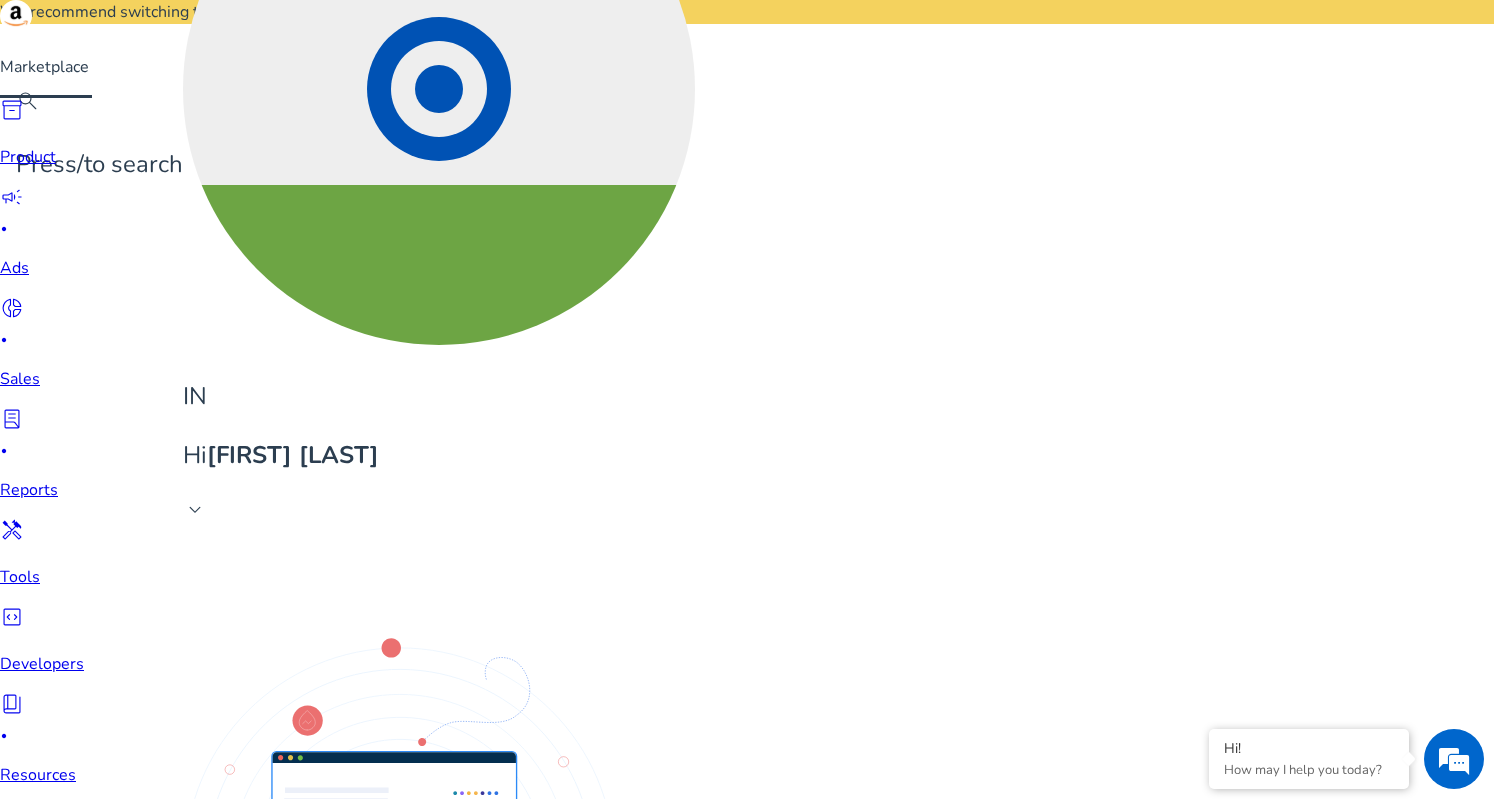 scroll, scrollTop: 1978, scrollLeft: 0, axis: vertical 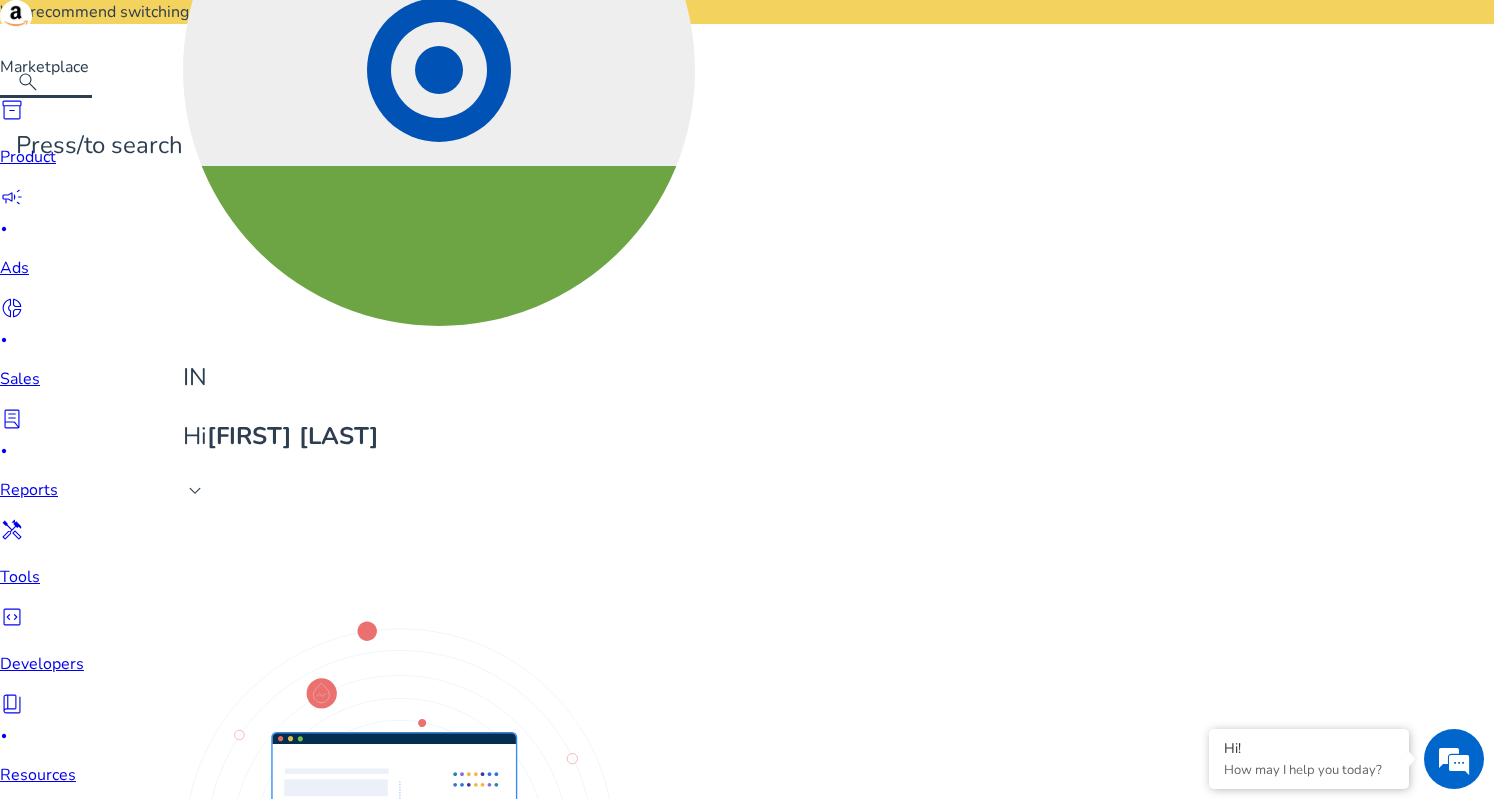 click 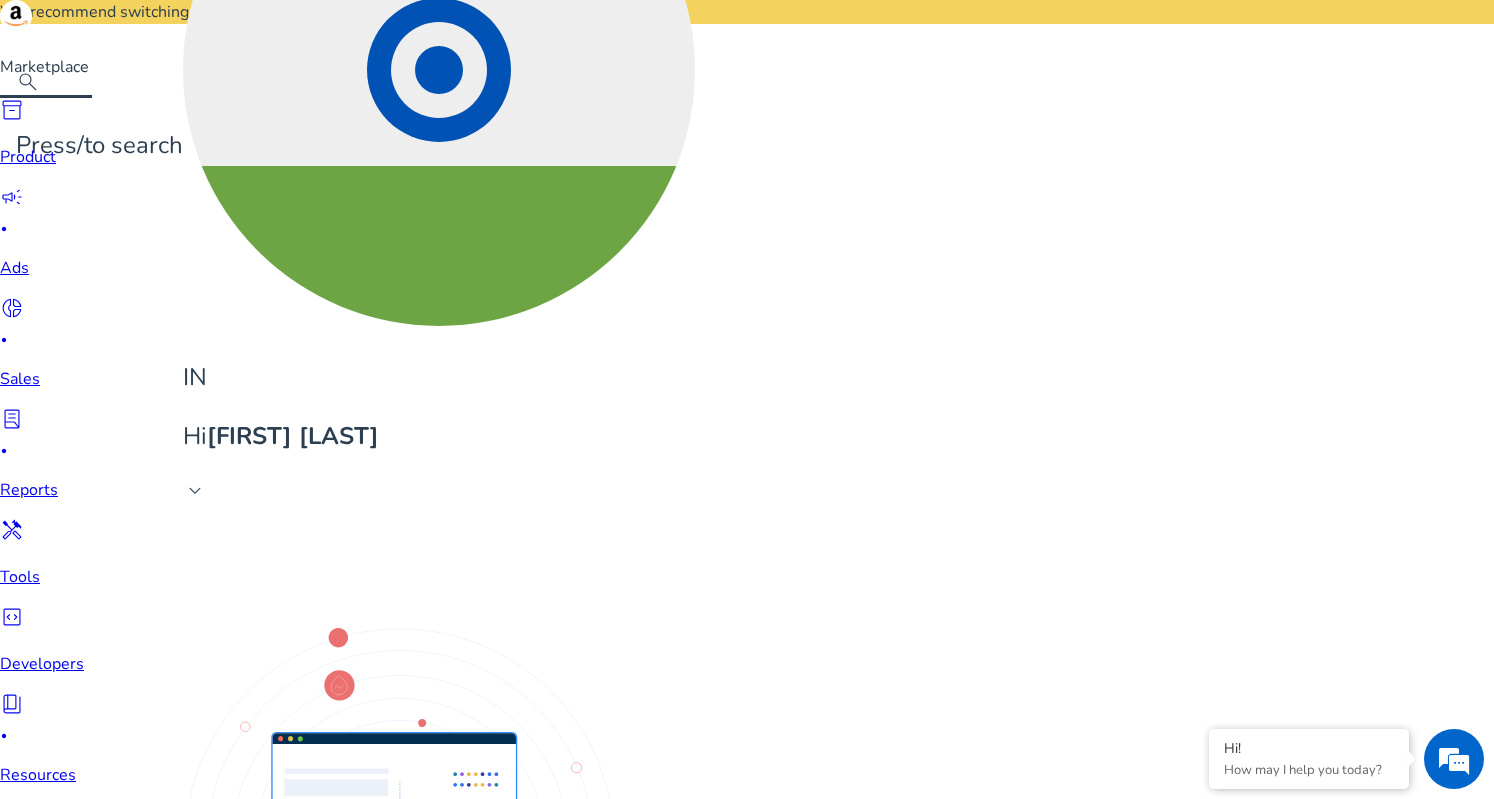 drag, startPoint x: 178, startPoint y: 633, endPoint x: 330, endPoint y: 635, distance: 152.01315 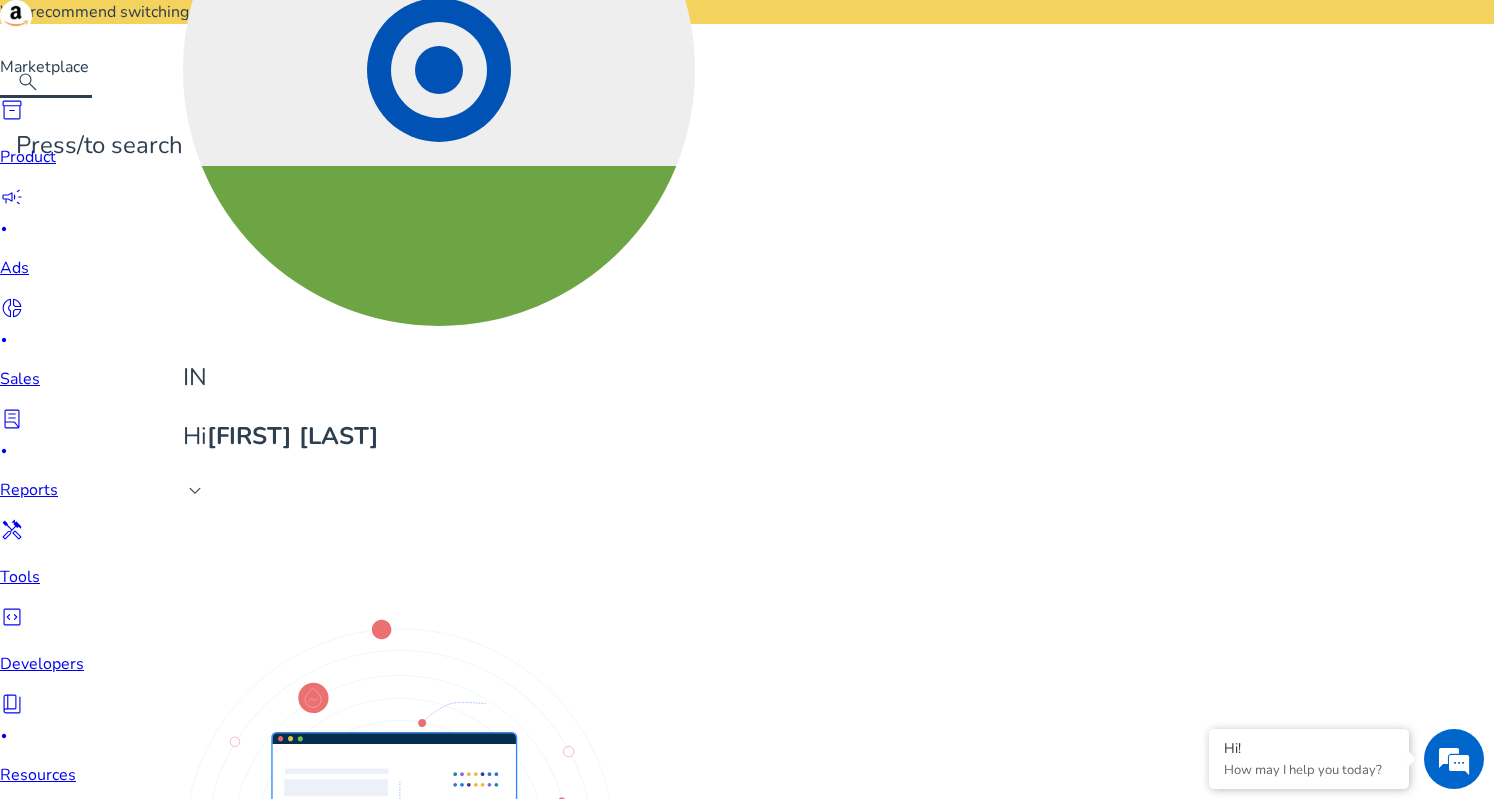 scroll, scrollTop: 0, scrollLeft: 0, axis: both 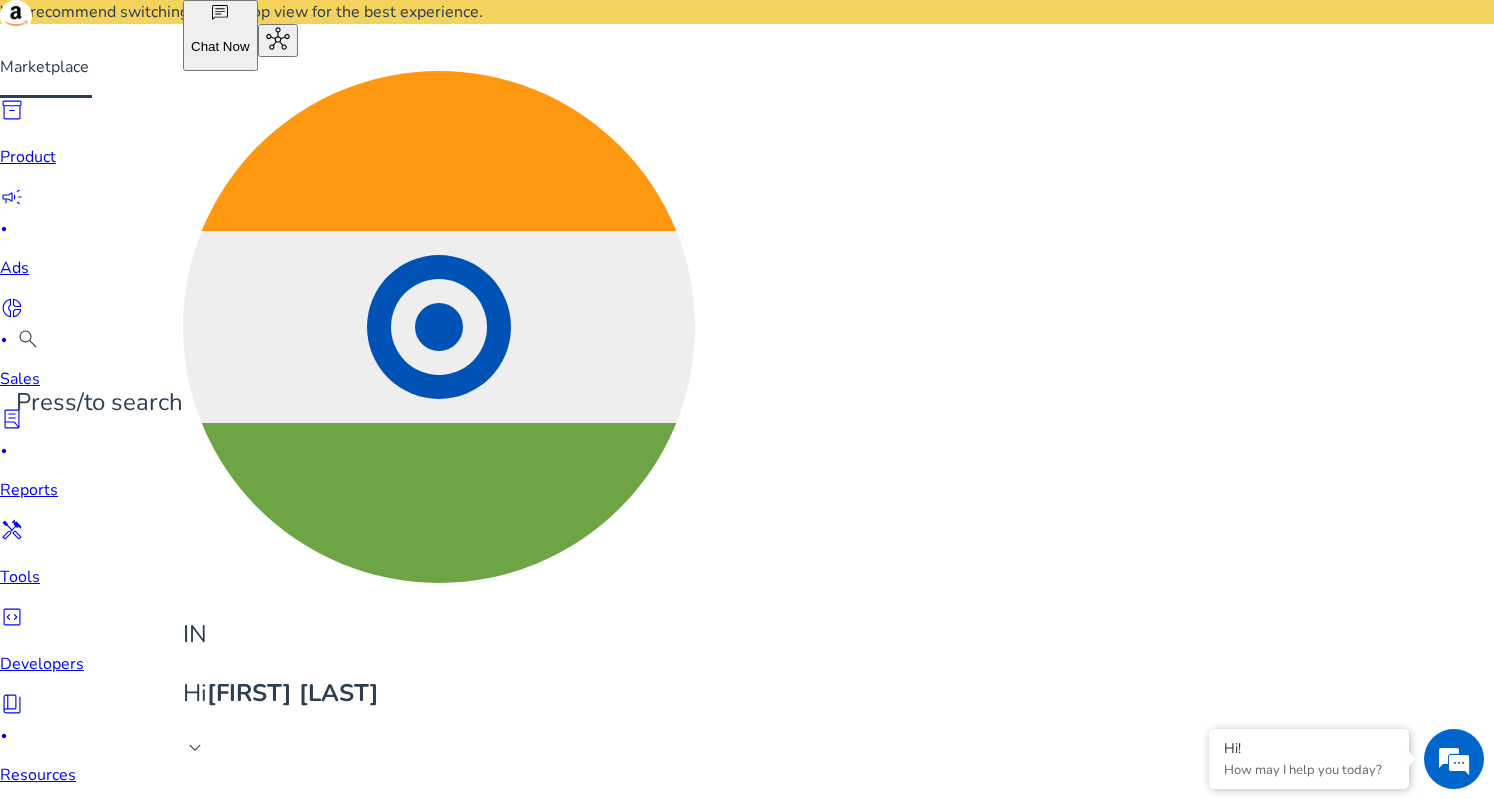 click on "**********" at bounding box center [90, 1373] 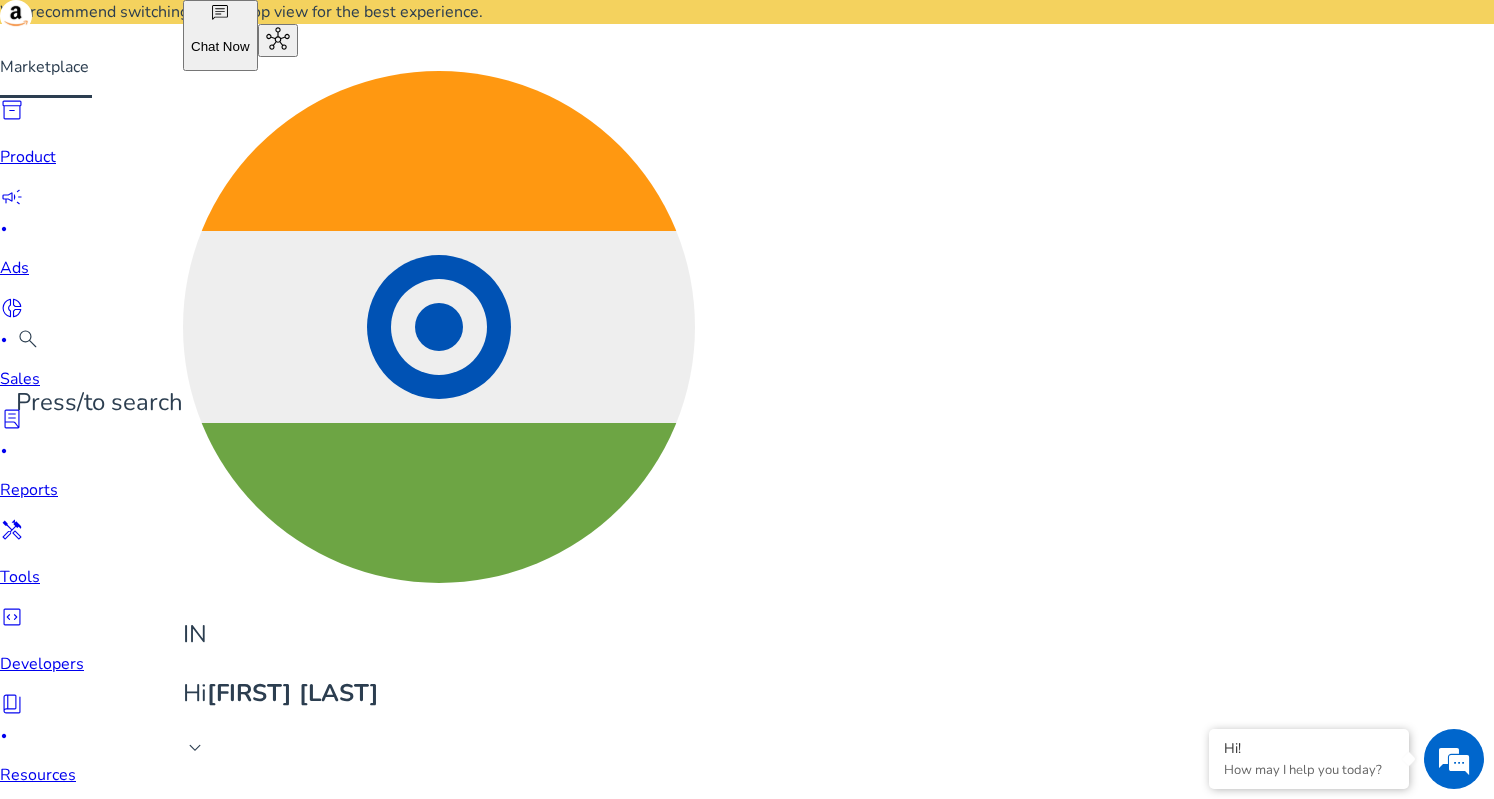 click on "**********" at bounding box center [90, 1373] 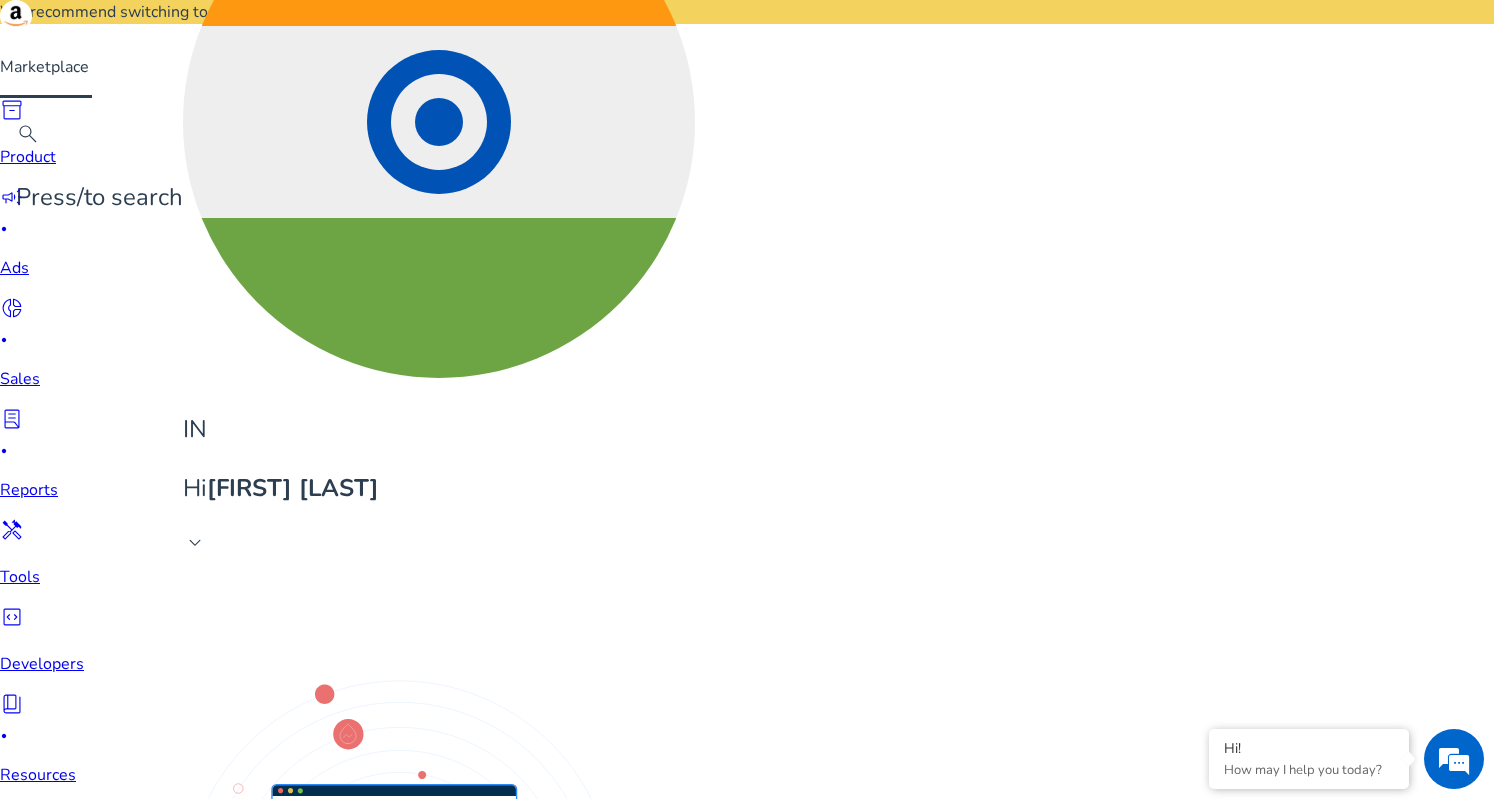 scroll, scrollTop: 238, scrollLeft: 0, axis: vertical 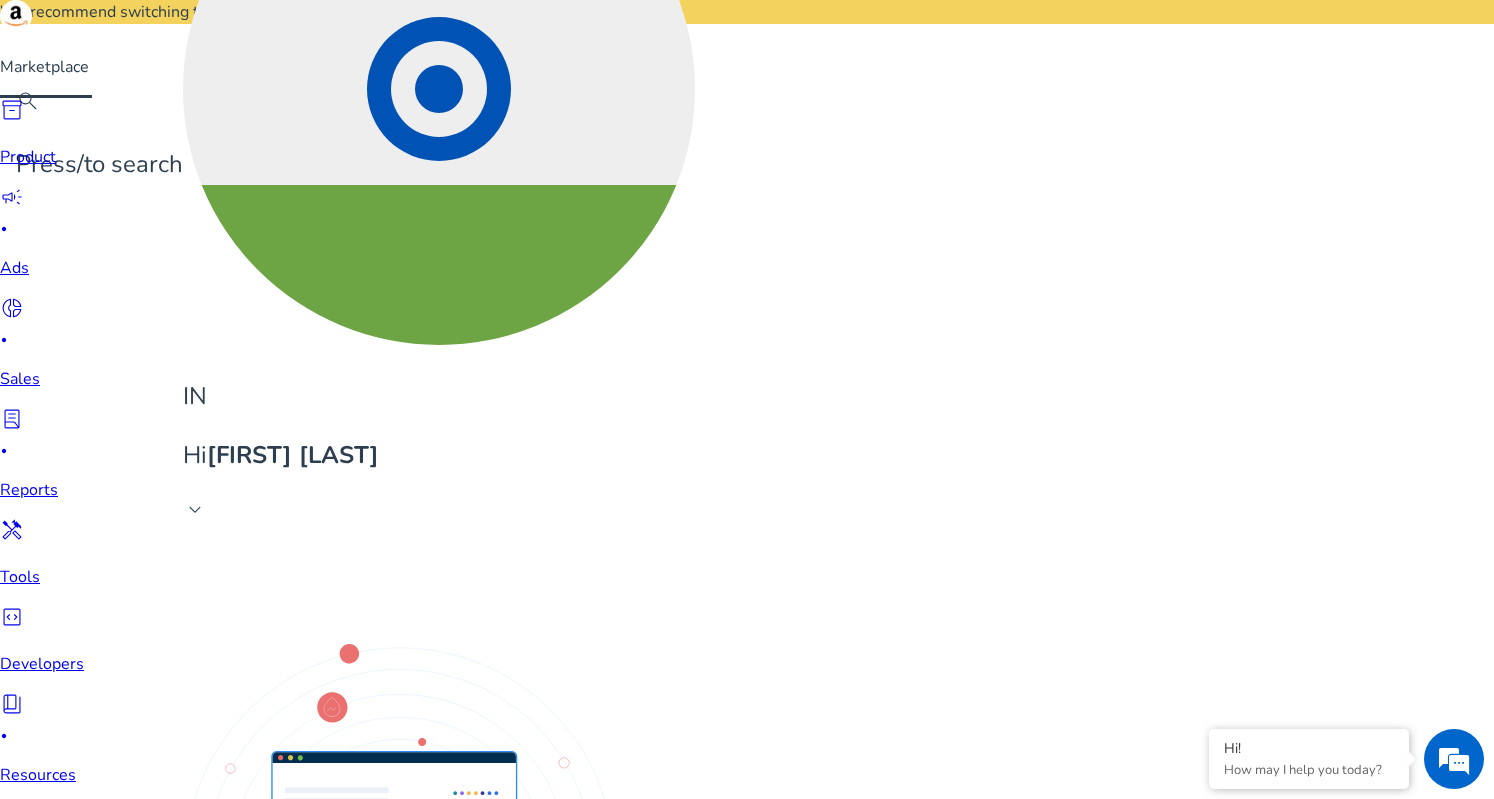 click 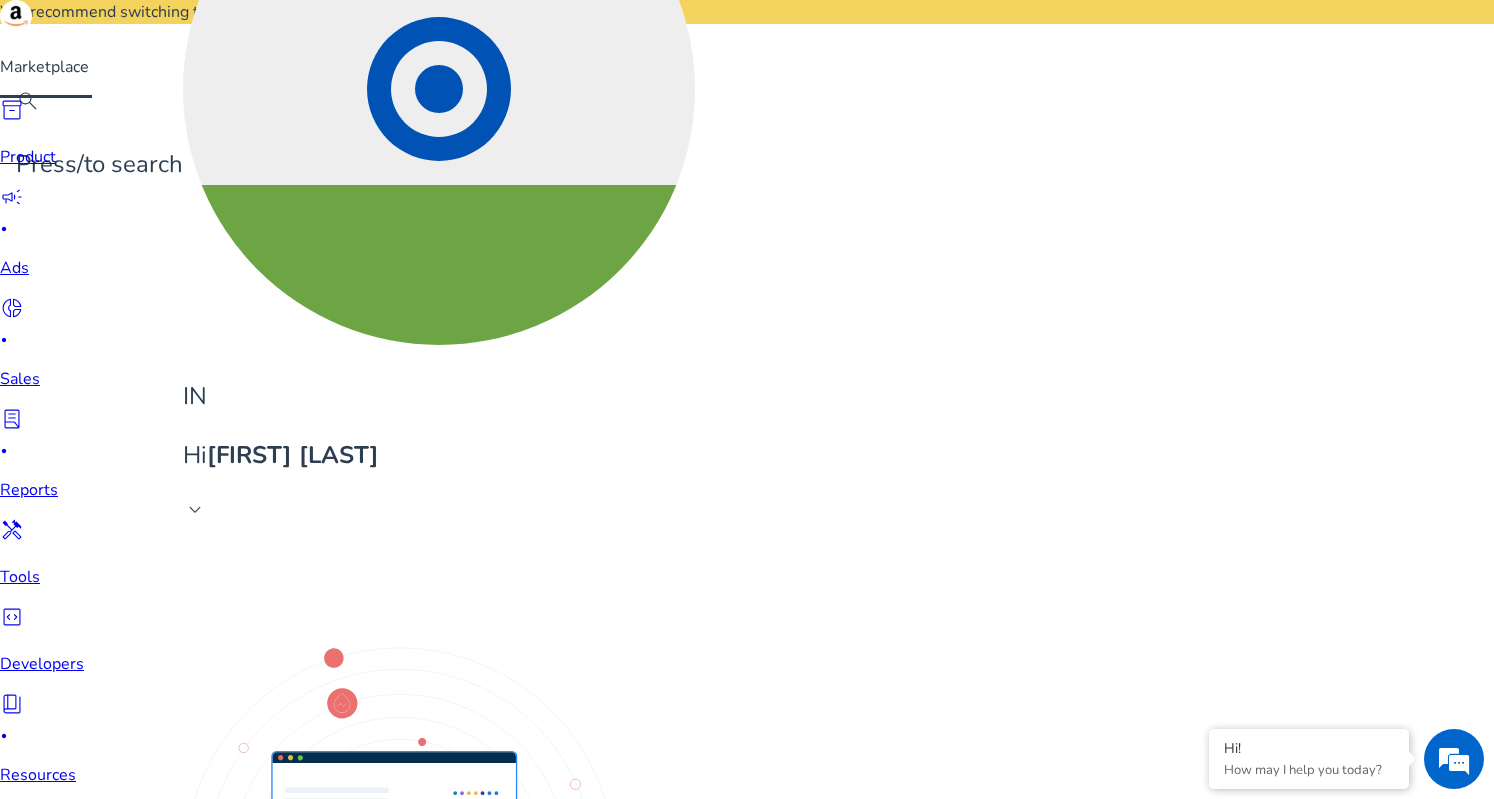 scroll, scrollTop: 0, scrollLeft: 0, axis: both 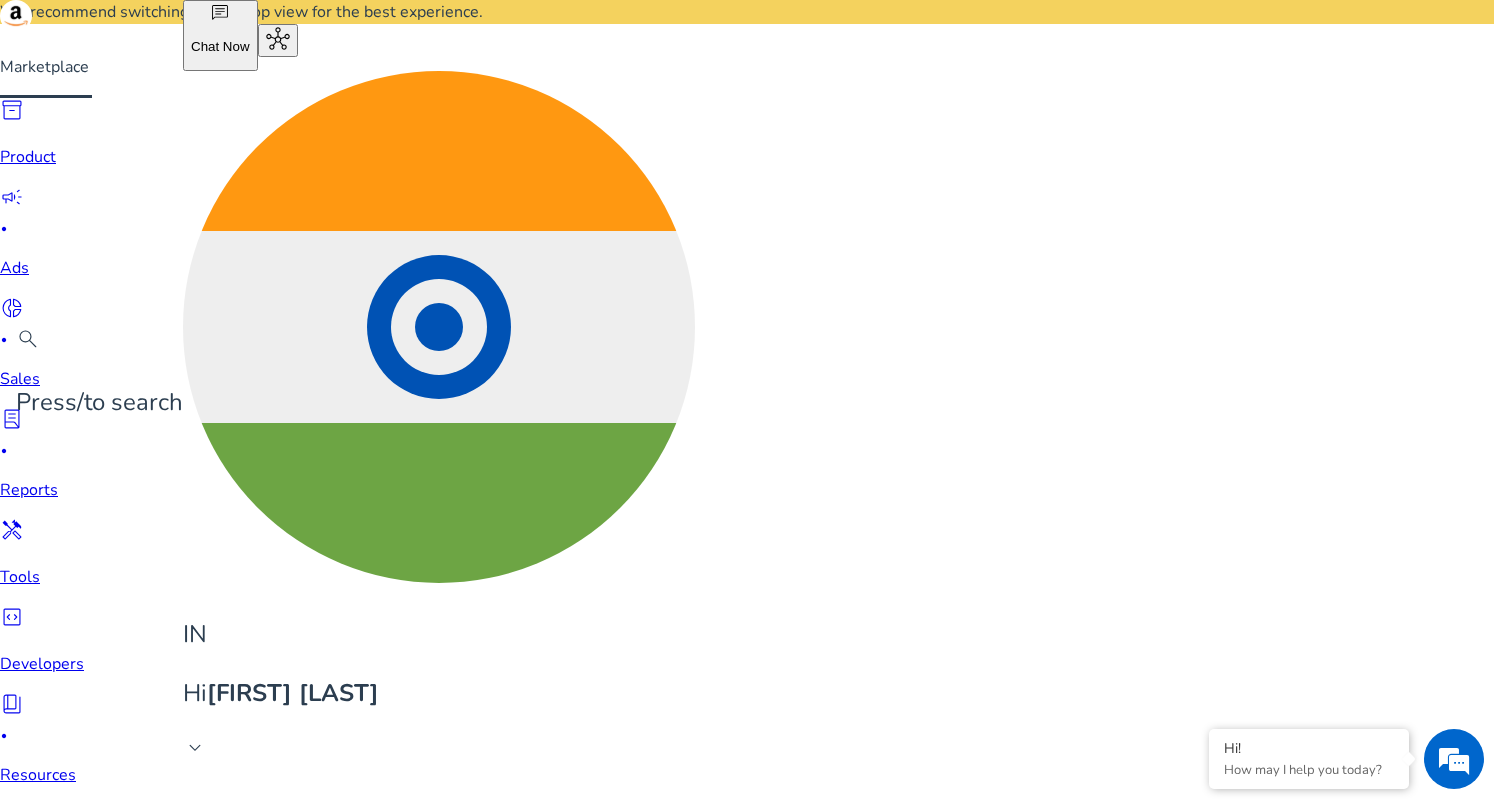 drag, startPoint x: 451, startPoint y: 179, endPoint x: 364, endPoint y: 187, distance: 87.36704 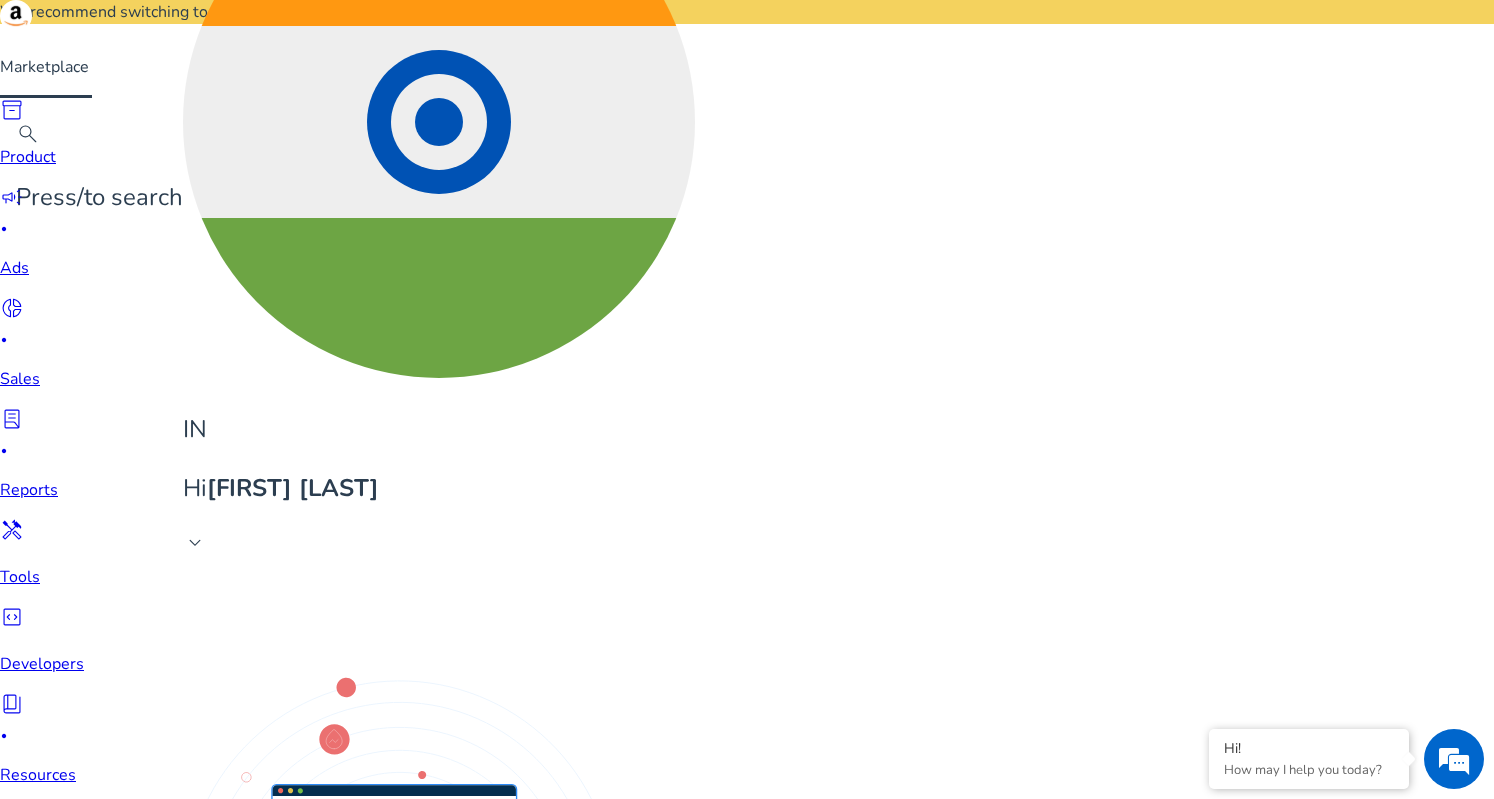 scroll, scrollTop: 238, scrollLeft: 0, axis: vertical 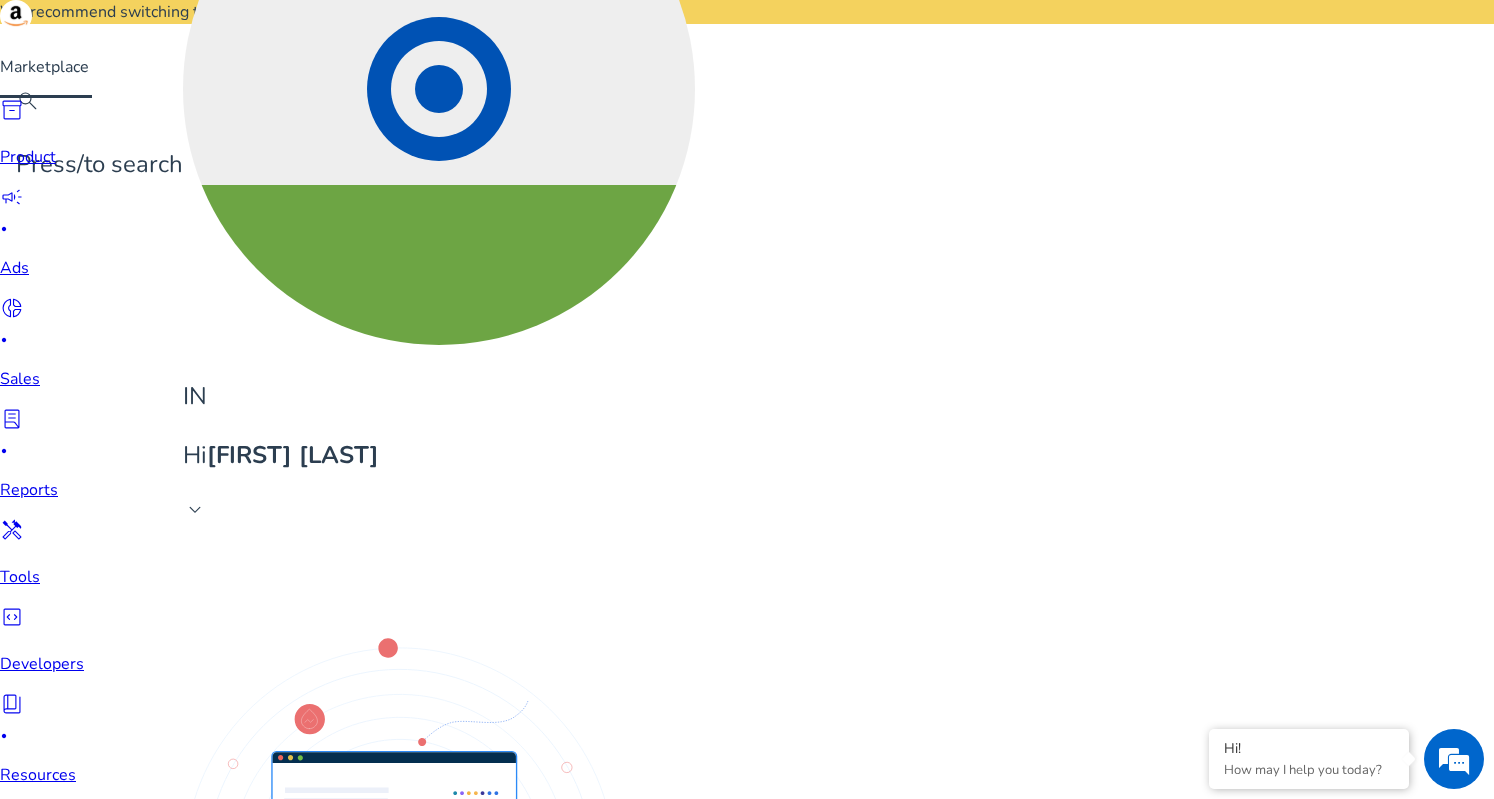 click on ".st0{fill:#2c8af8}" 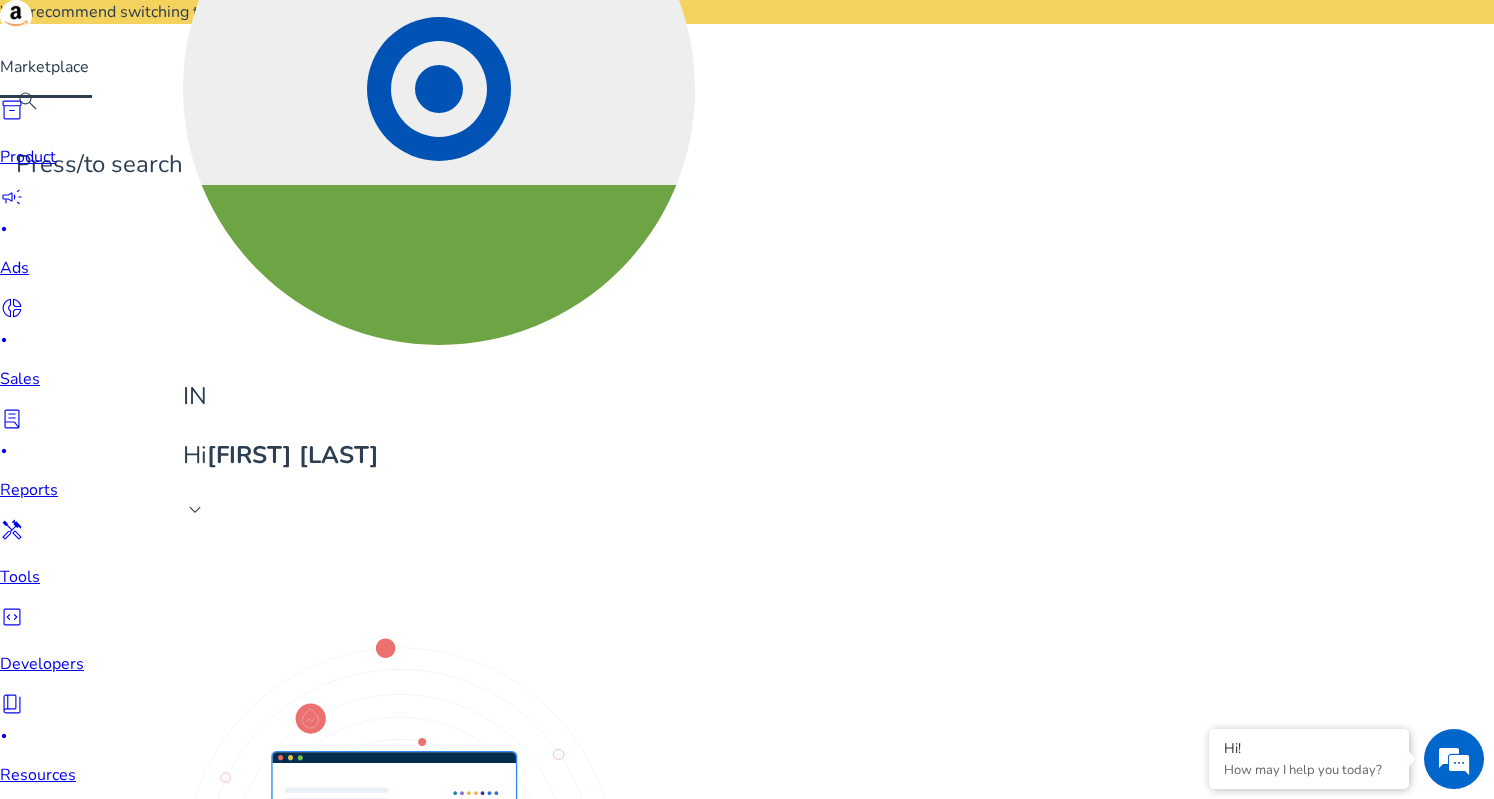 scroll, scrollTop: 100, scrollLeft: 0, axis: vertical 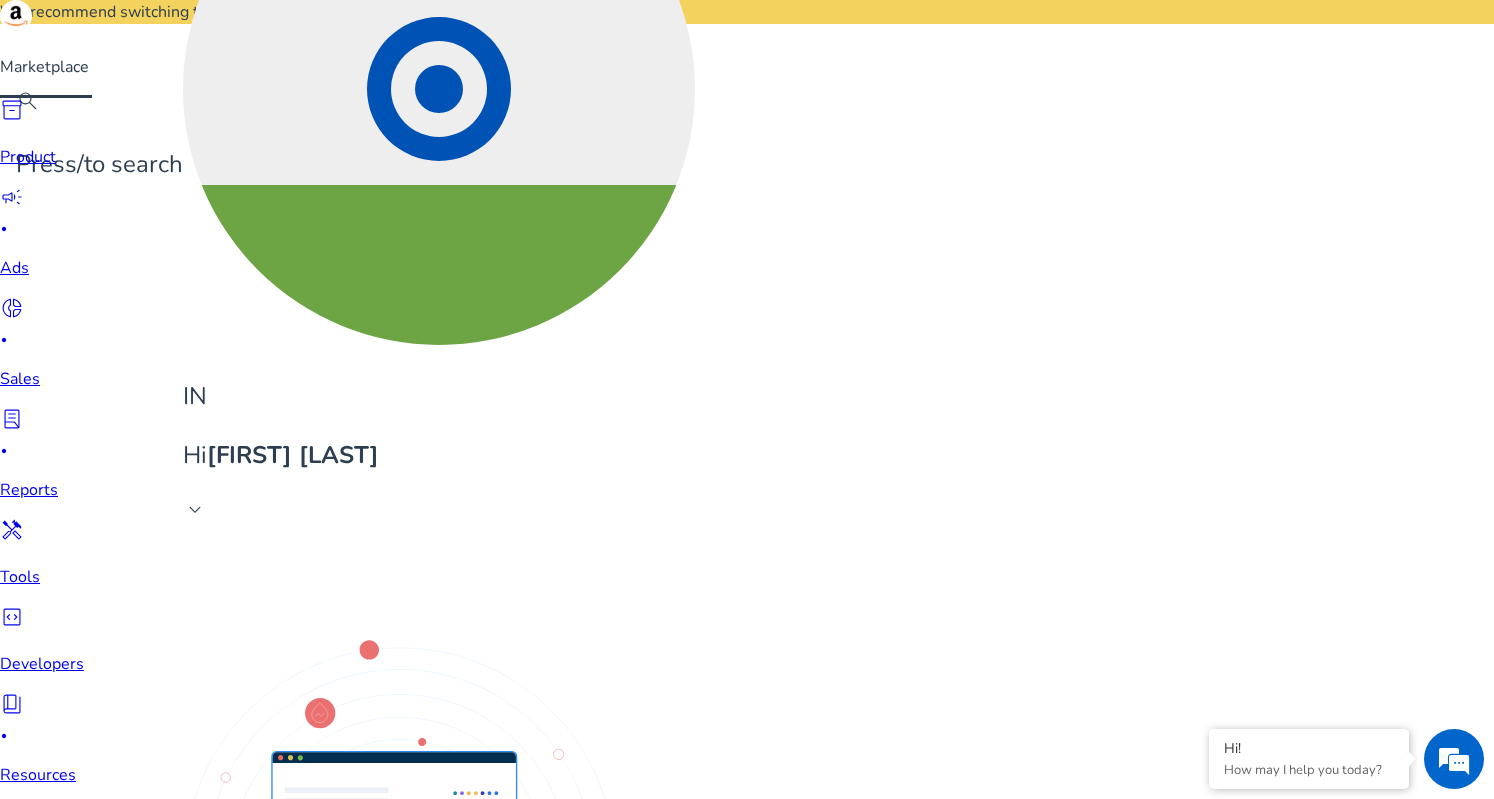 drag, startPoint x: 178, startPoint y: 636, endPoint x: 342, endPoint y: 637, distance: 164.00305 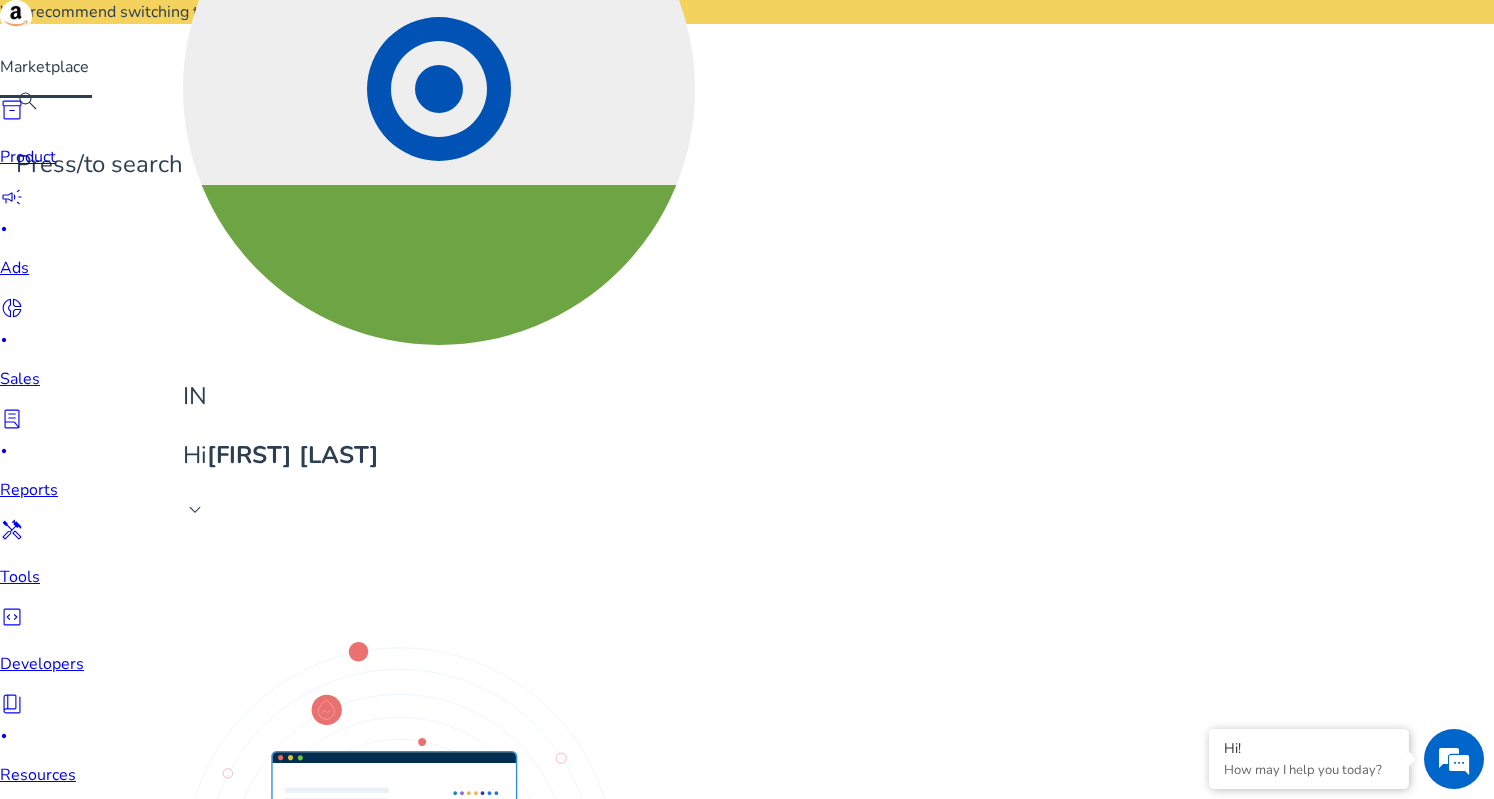 copy on "chain pendant for women" 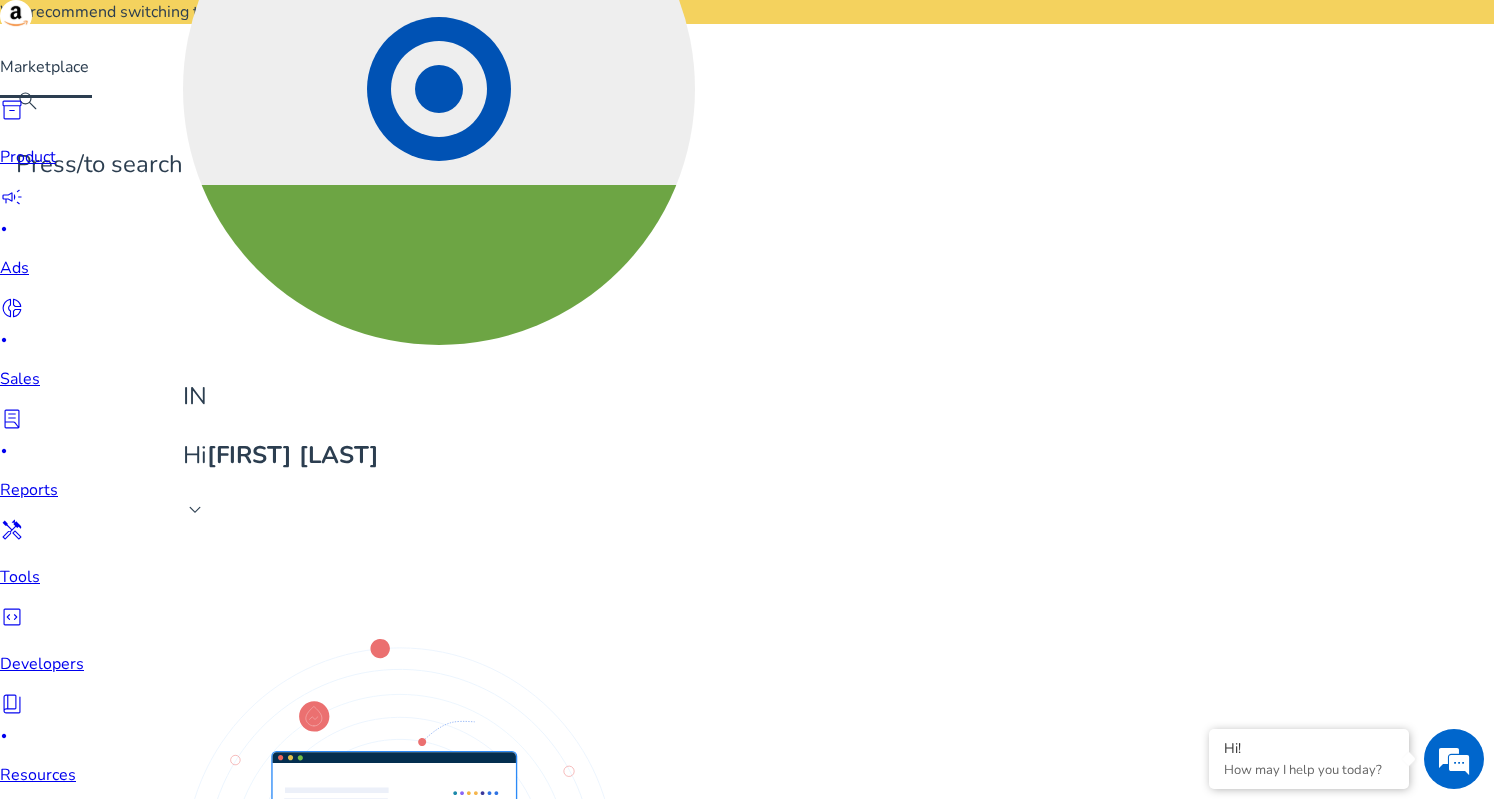 scroll, scrollTop: 300, scrollLeft: 0, axis: vertical 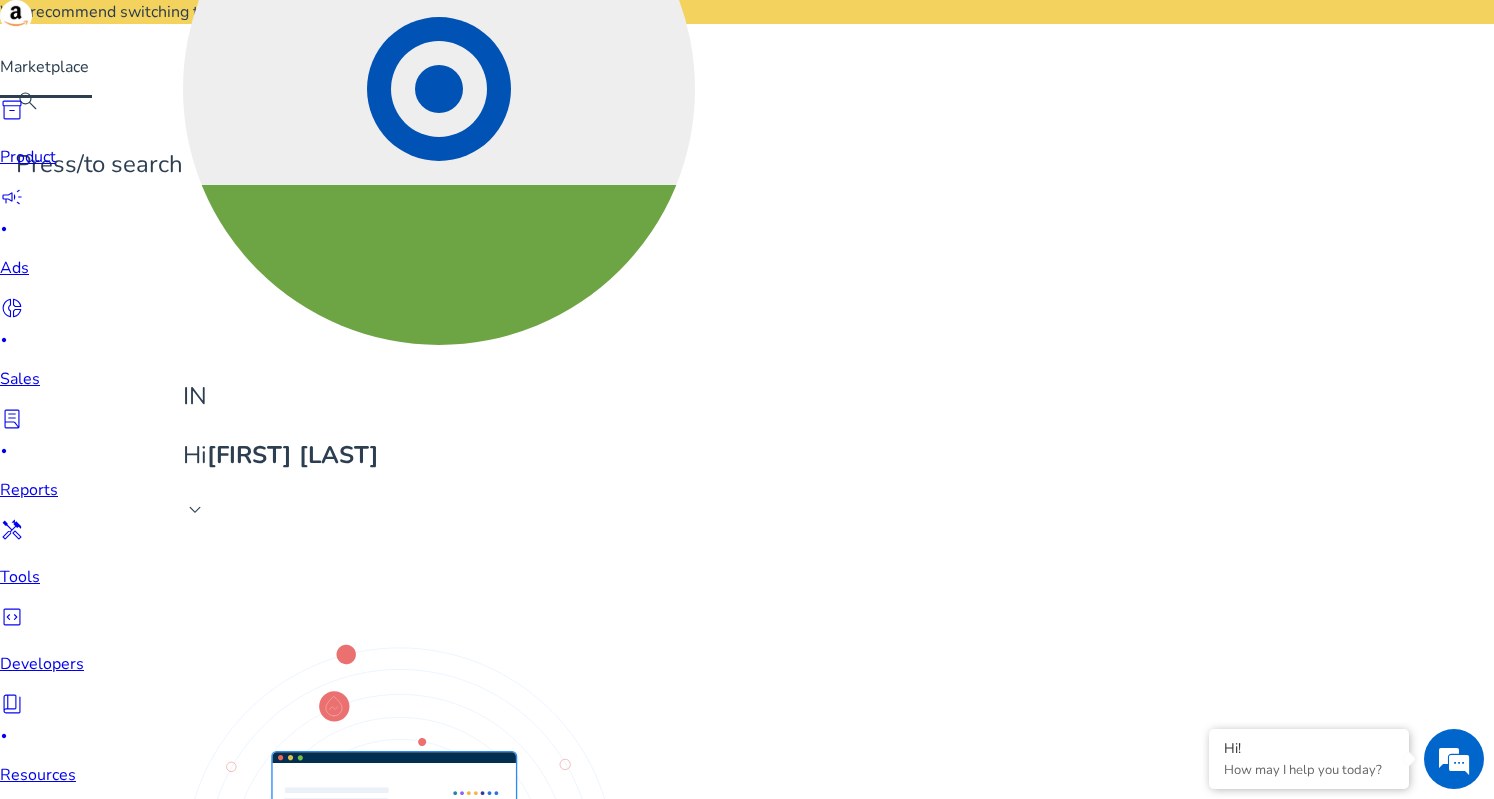 click on ".st0{fill:#2c8af8}" 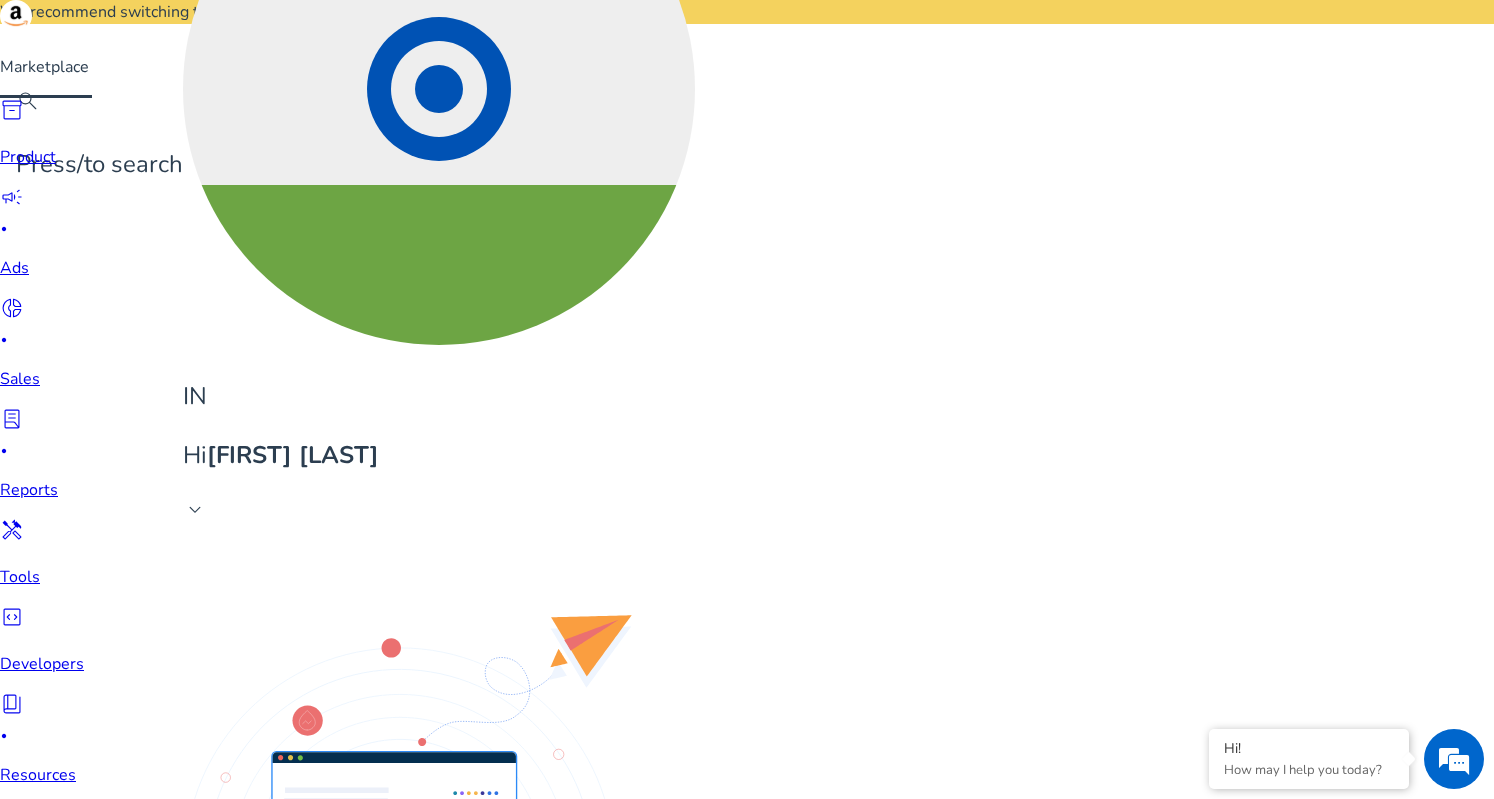 drag, startPoint x: 168, startPoint y: 591, endPoint x: 334, endPoint y: 597, distance: 166.1084 